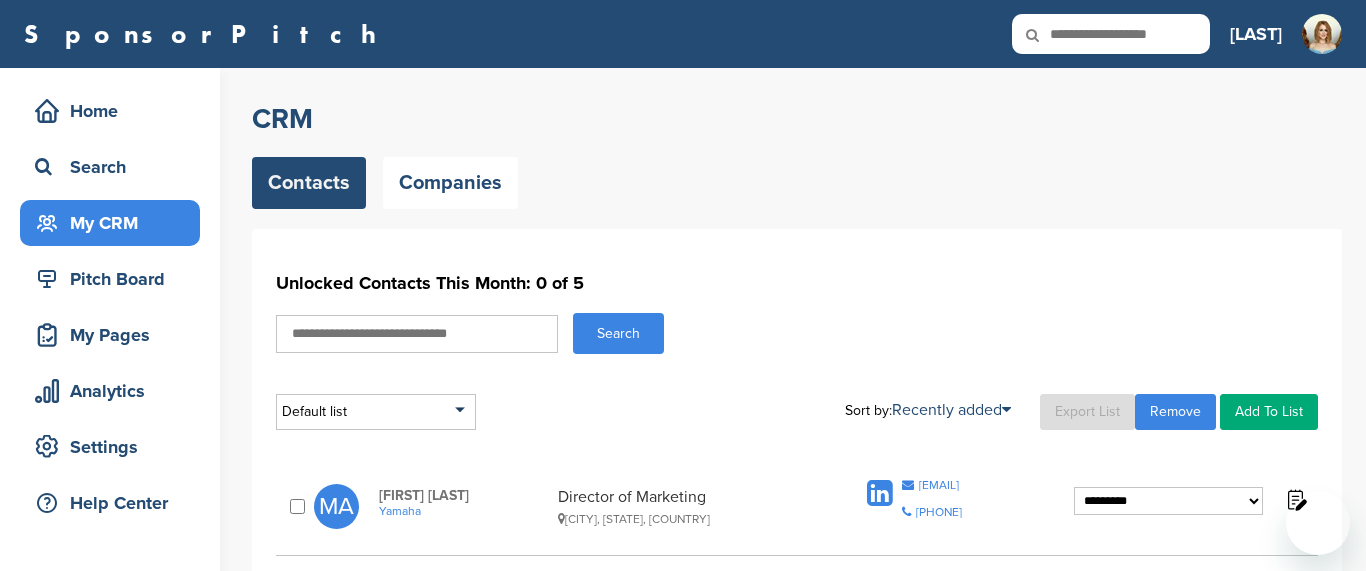 scroll, scrollTop: 420, scrollLeft: 0, axis: vertical 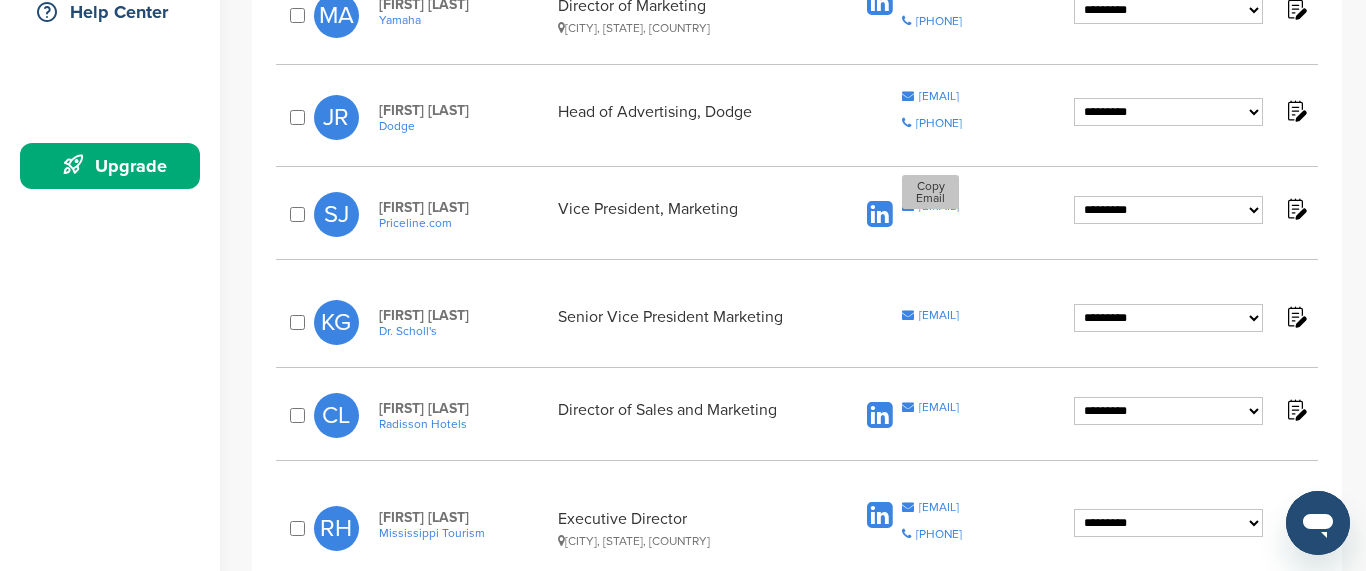 click on "staci.janush@priceline.com" at bounding box center [939, 206] 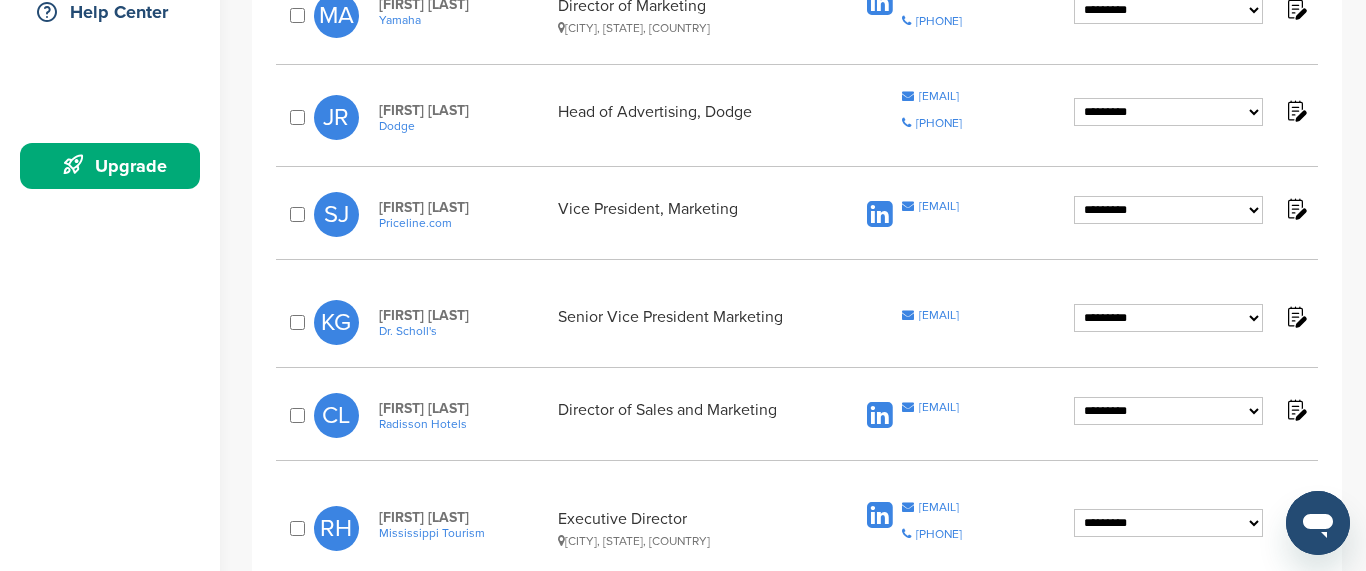 scroll, scrollTop: 562, scrollLeft: 0, axis: vertical 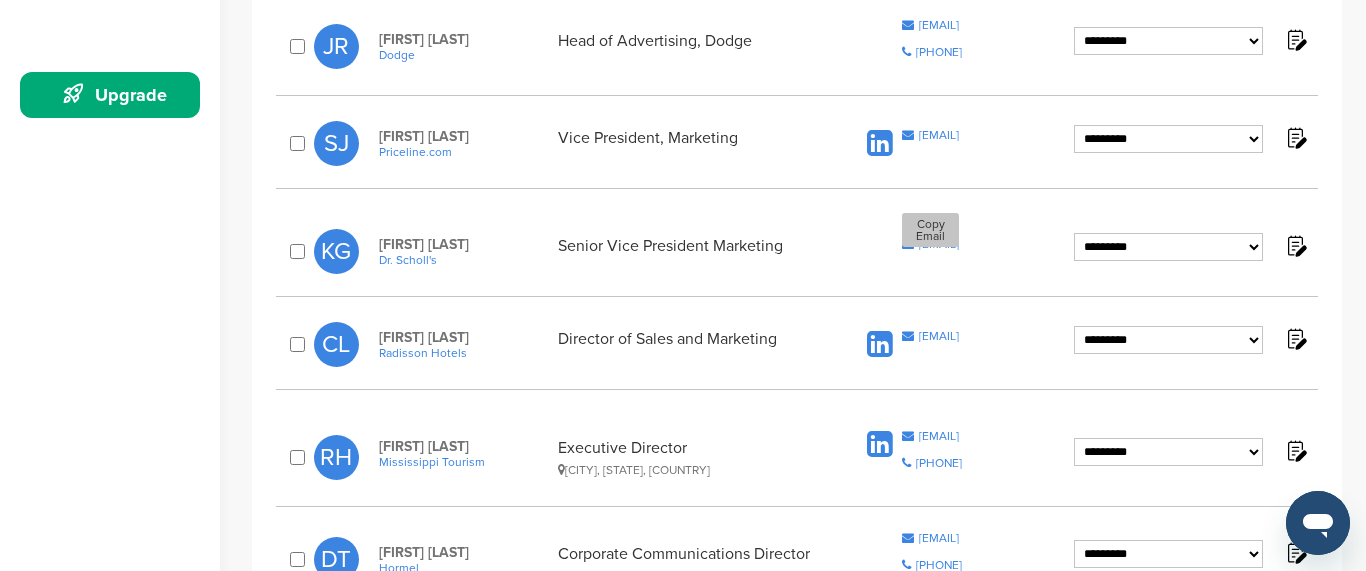 click on "[EMAIL]" at bounding box center (939, 244) 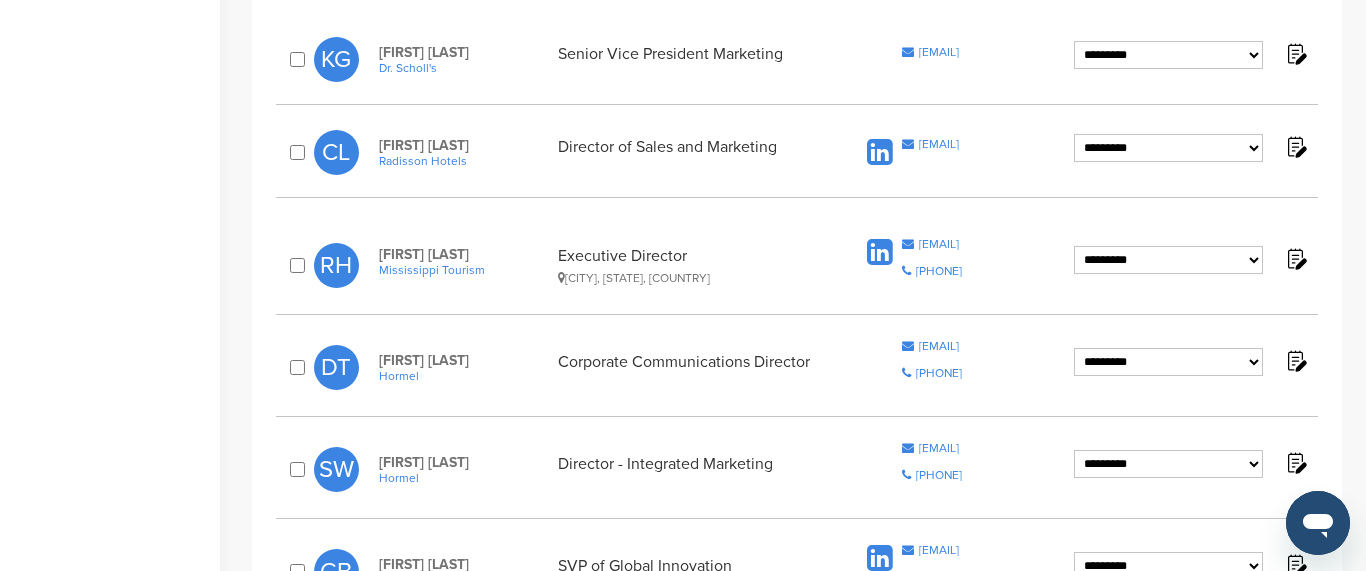 scroll, scrollTop: 735, scrollLeft: 0, axis: vertical 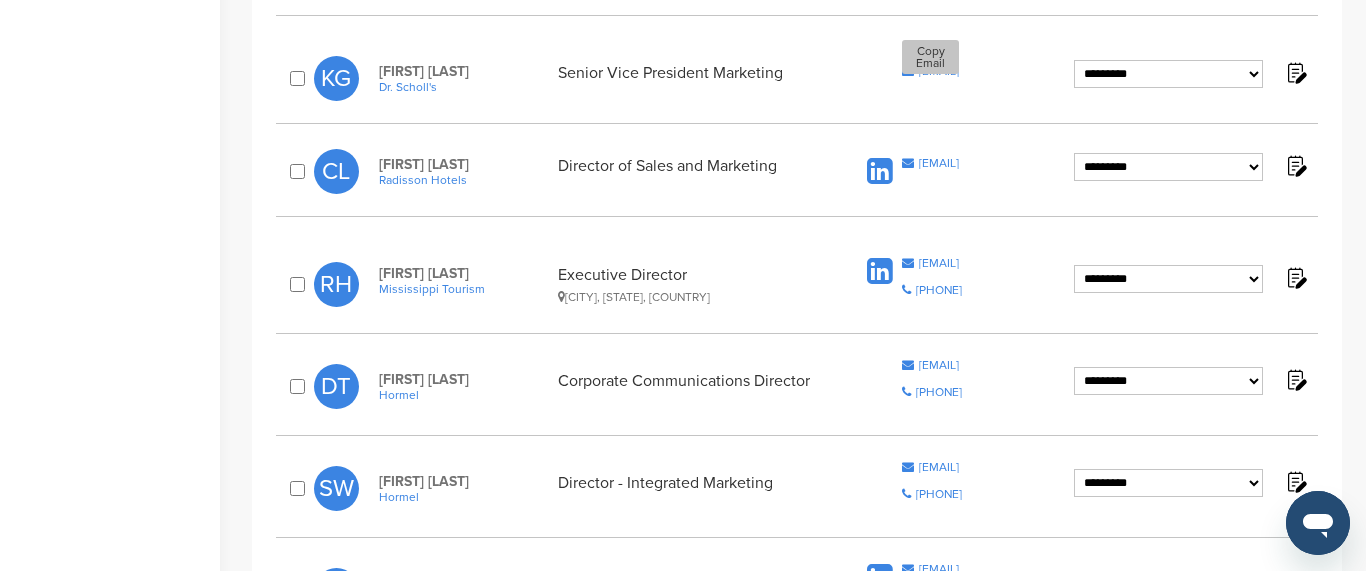 click on "[EMAIL]" at bounding box center [939, 71] 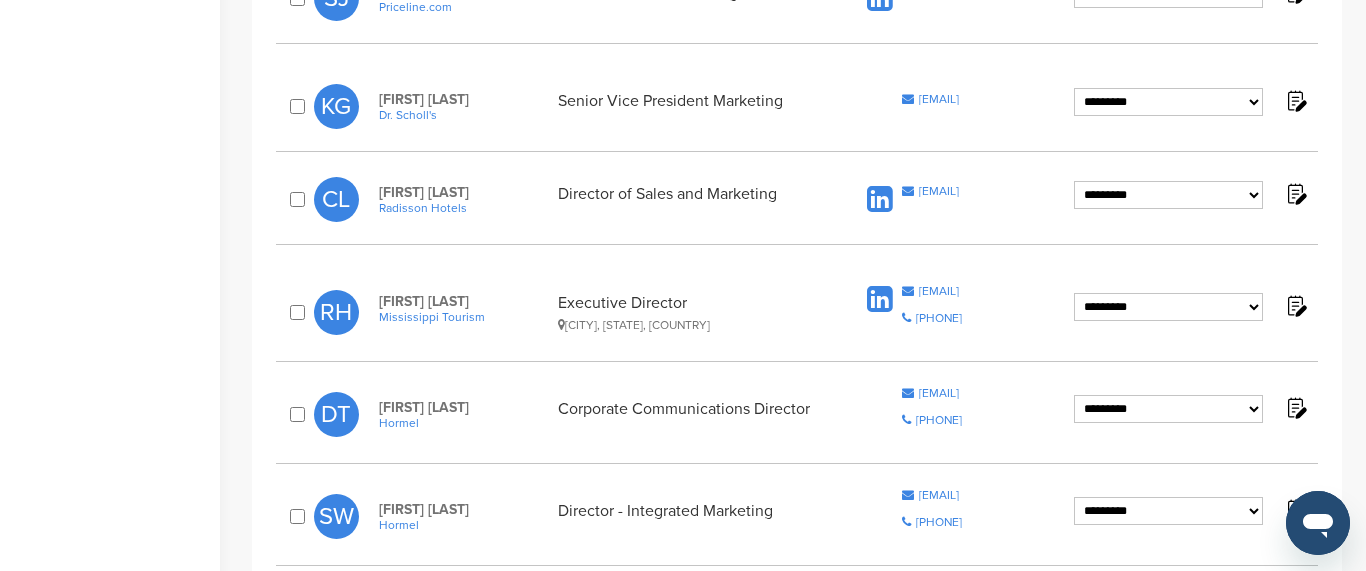scroll, scrollTop: 665, scrollLeft: 0, axis: vertical 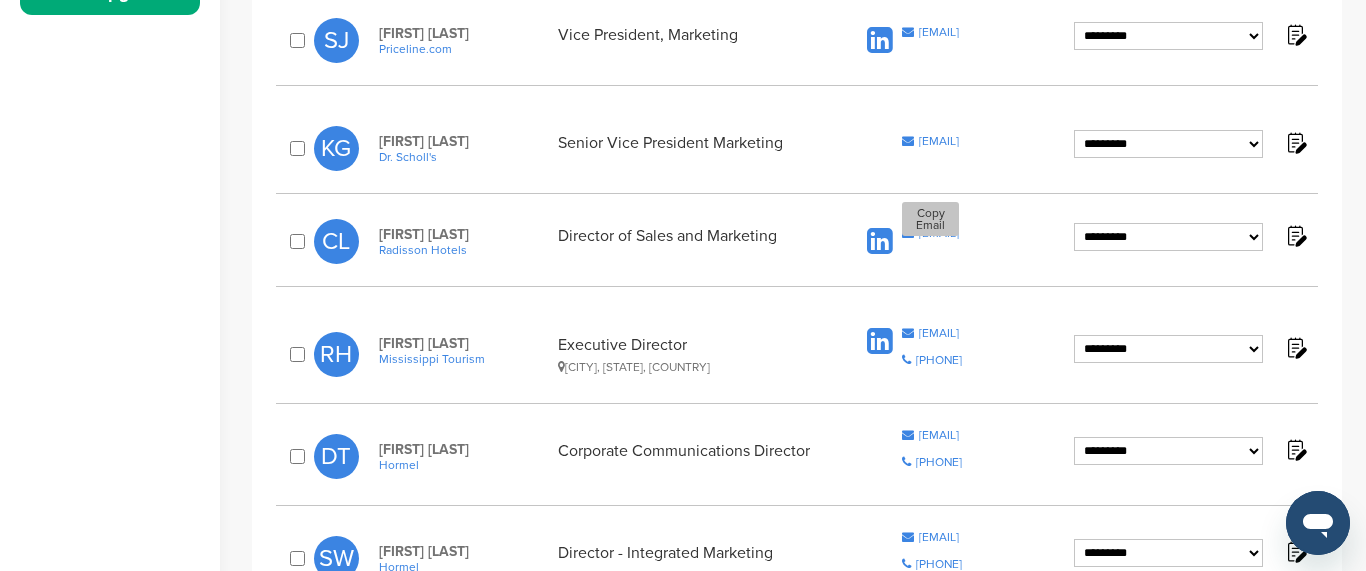 click on "[EMAIL]" at bounding box center (939, 233) 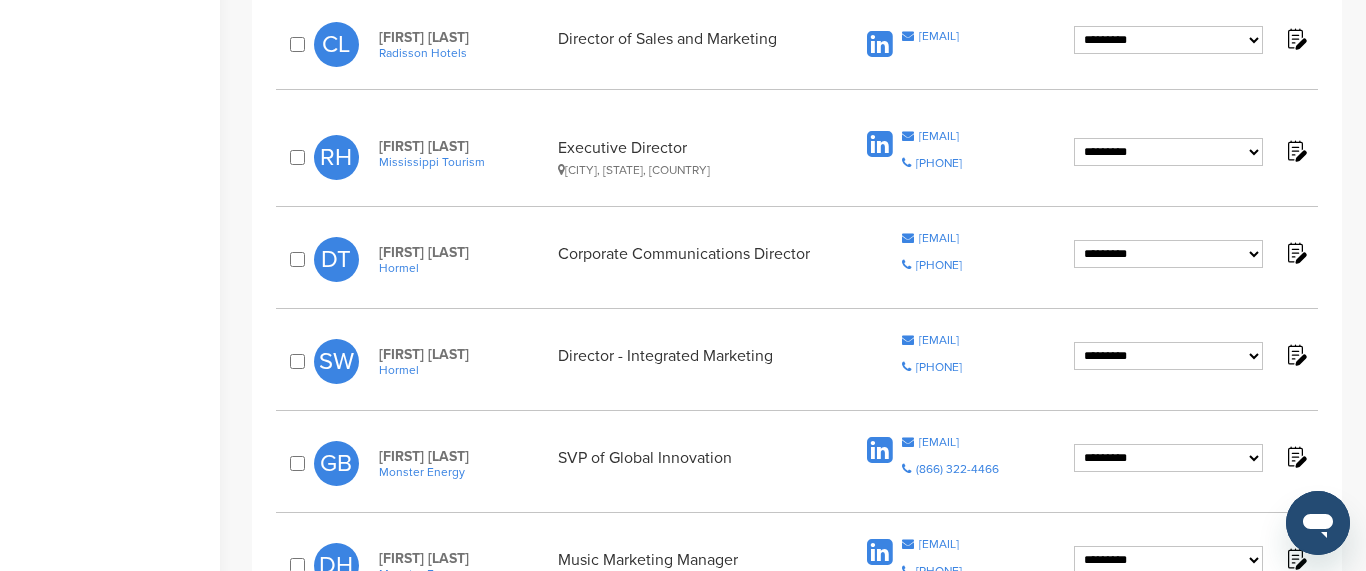 scroll, scrollTop: 863, scrollLeft: 0, axis: vertical 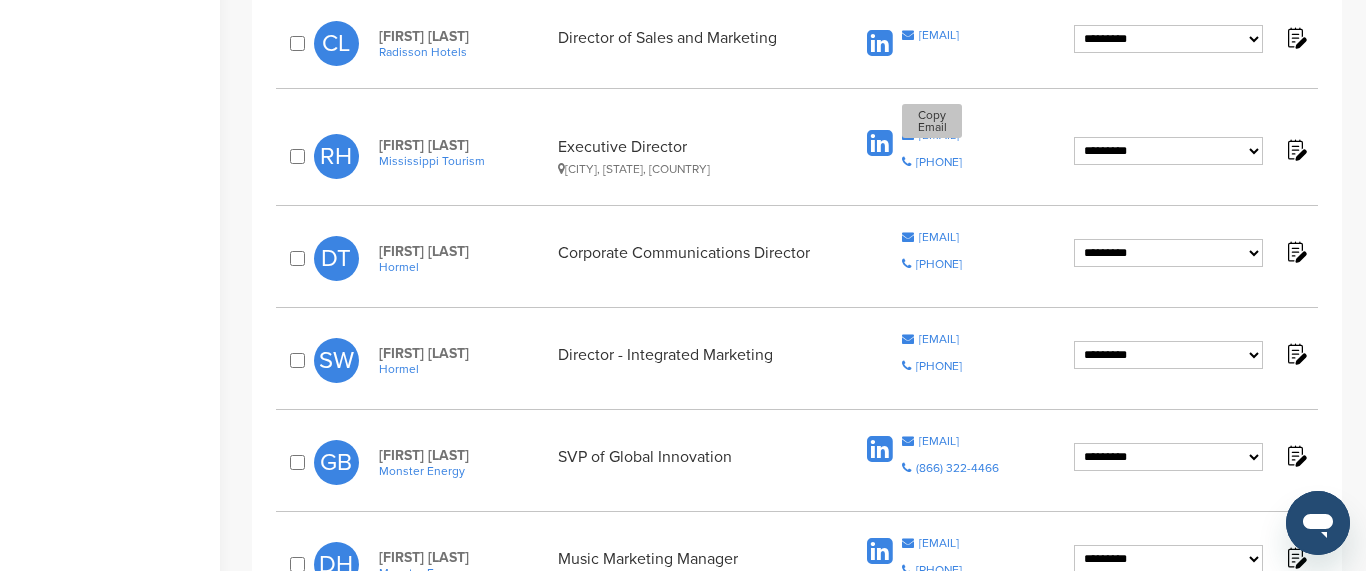 click on "[EMAIL]" at bounding box center (939, 135) 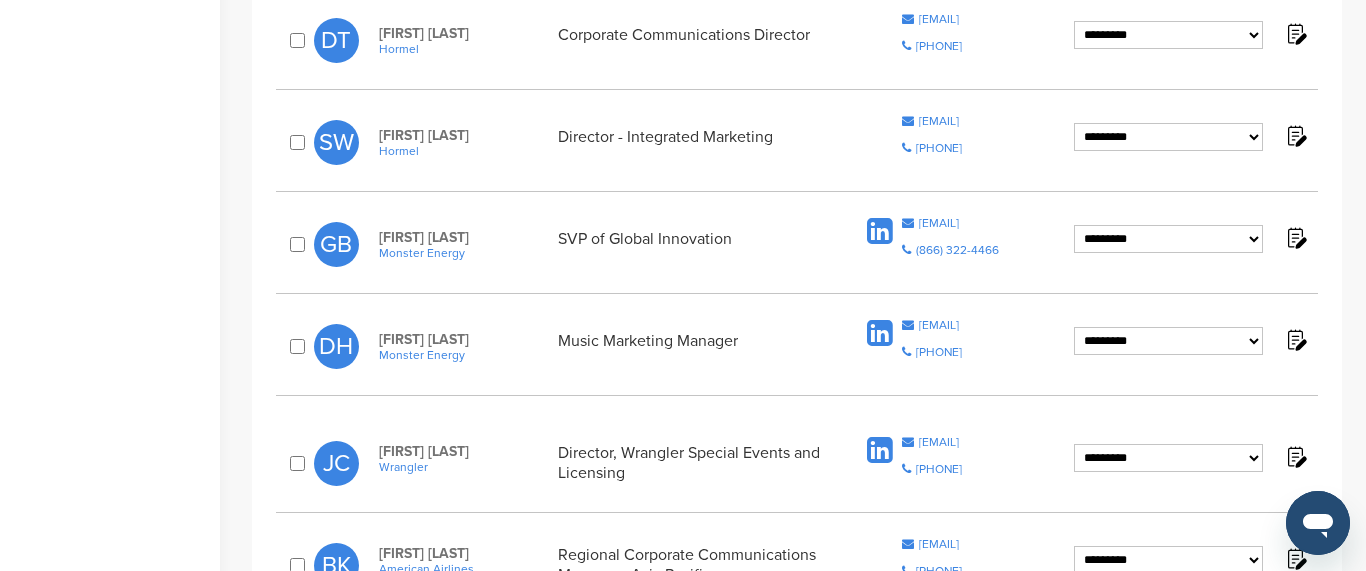 scroll, scrollTop: 1062, scrollLeft: 0, axis: vertical 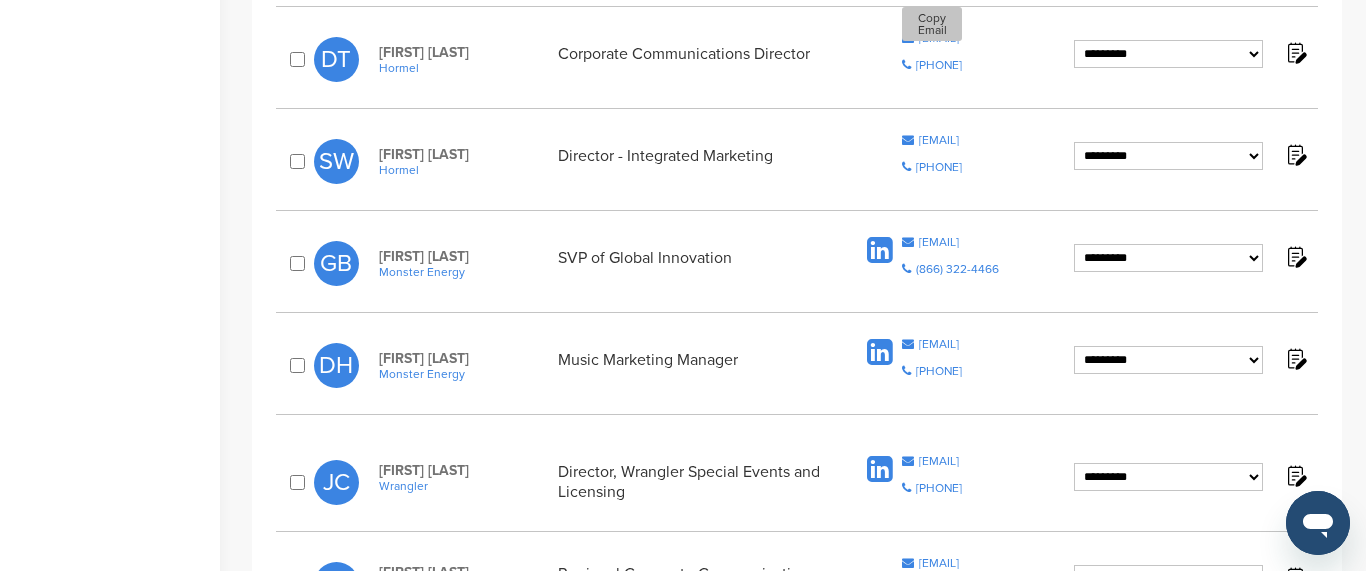 click on "[EMAIL]" at bounding box center [939, 38] 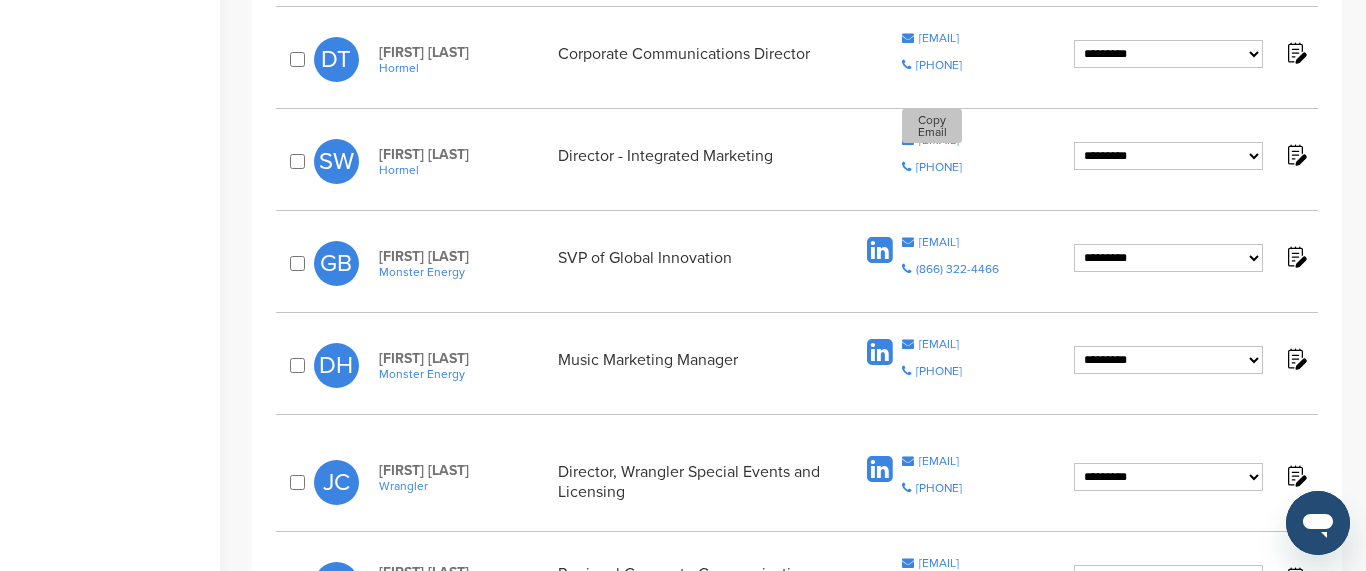 click on "[EMAIL]" at bounding box center [939, 140] 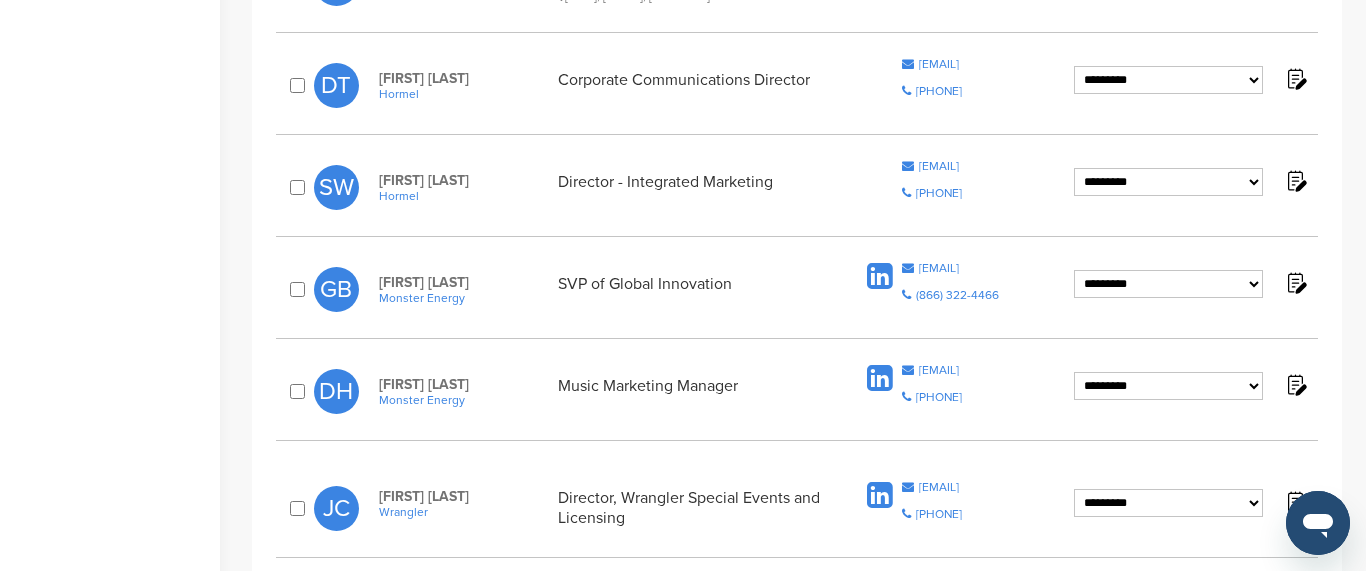 scroll, scrollTop: 1034, scrollLeft: 0, axis: vertical 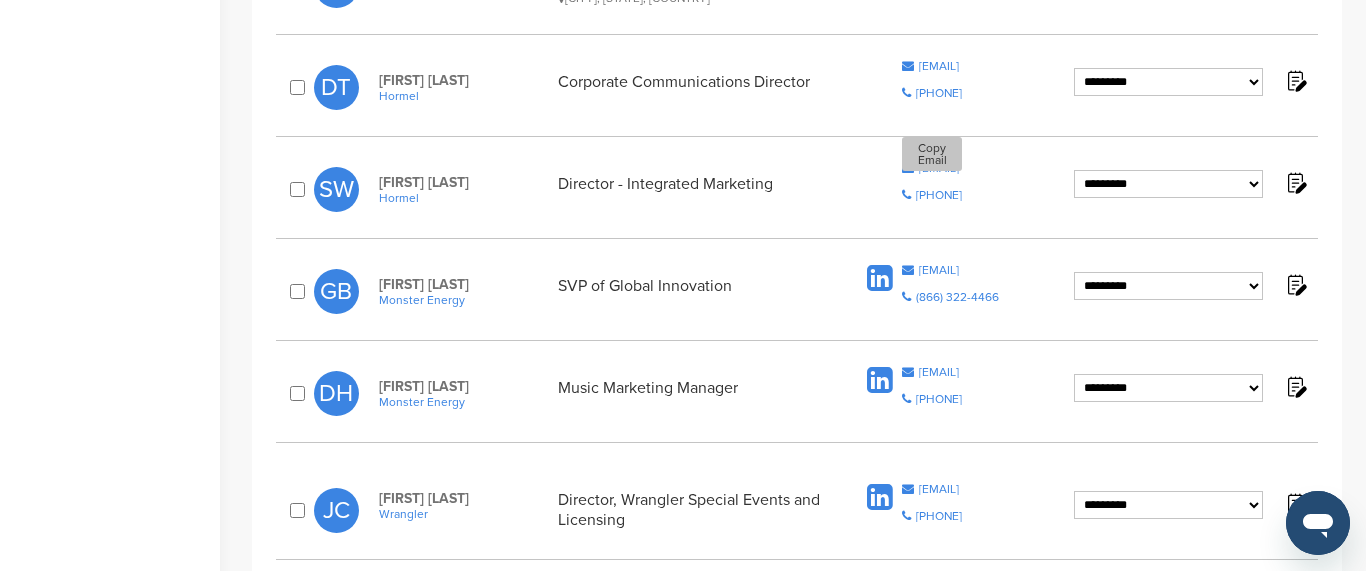 click on "[EMAIL]" at bounding box center [939, 168] 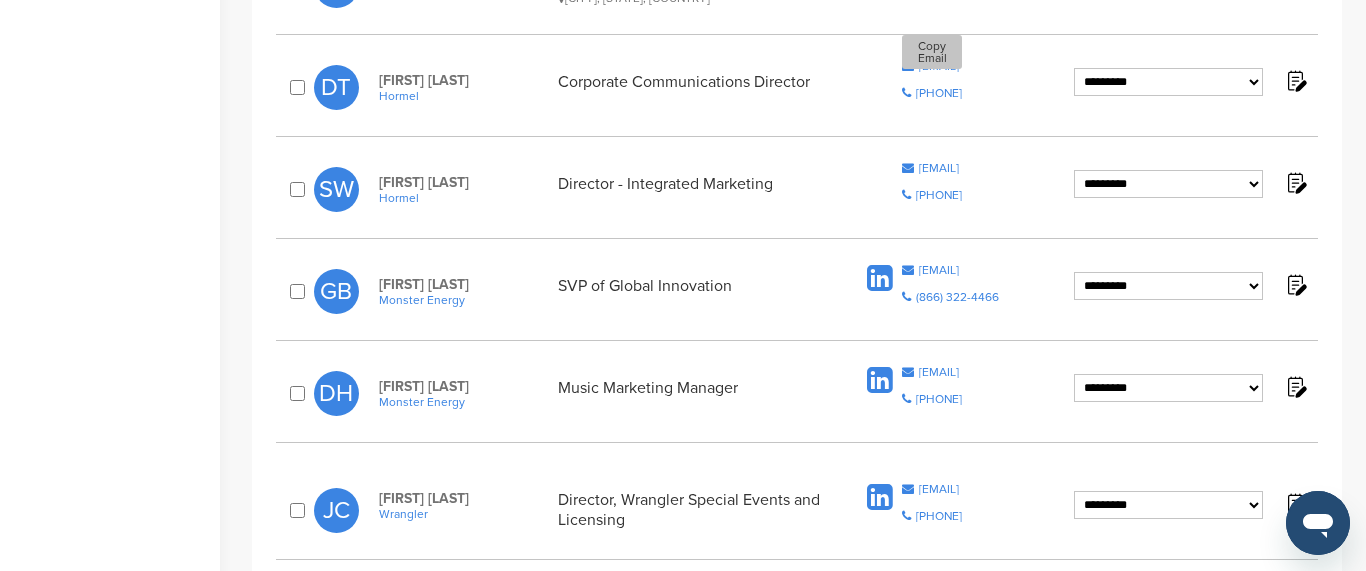 click on "[EMAIL]" at bounding box center (939, 66) 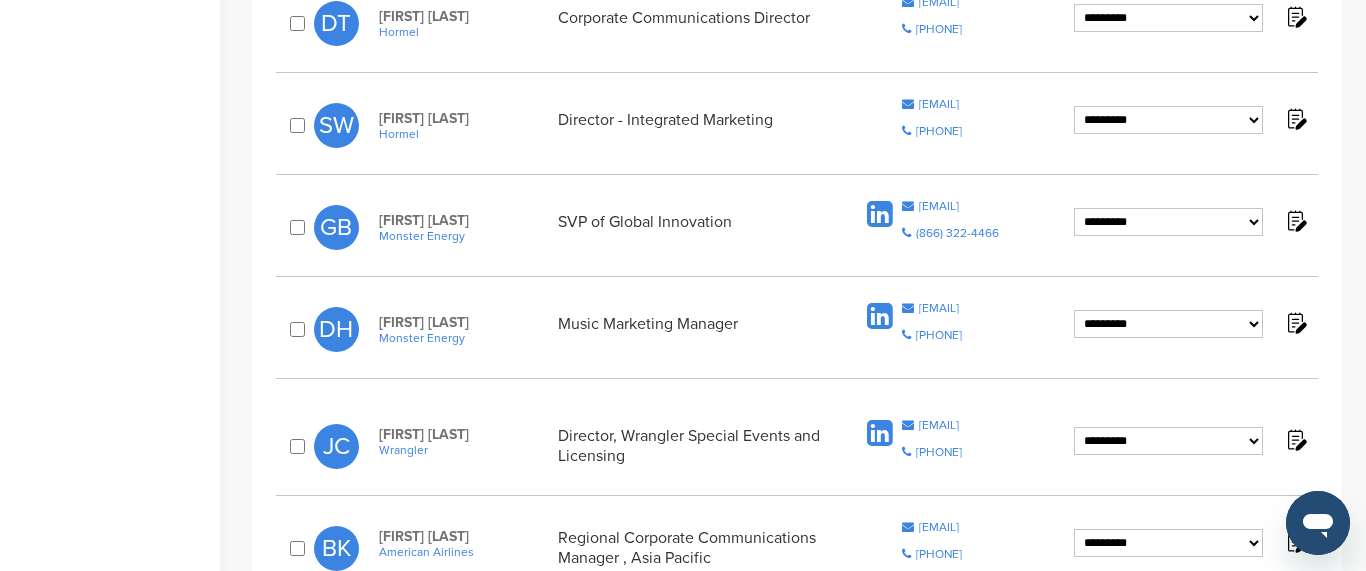 scroll, scrollTop: 1102, scrollLeft: 0, axis: vertical 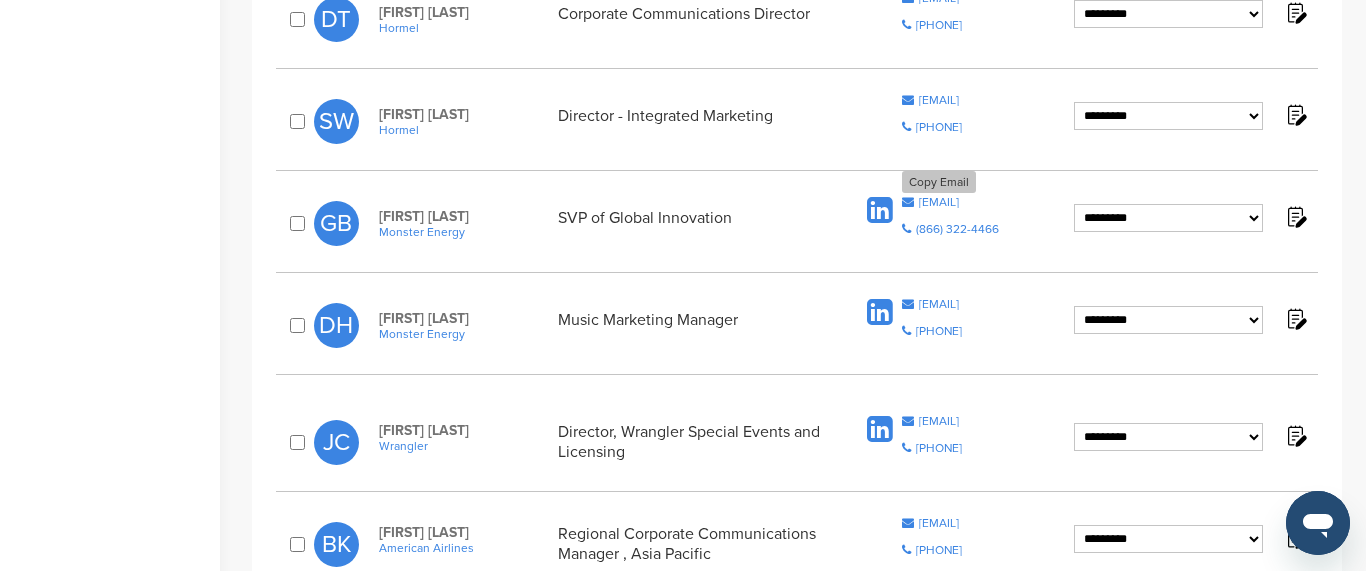 click on "[EMAIL]" at bounding box center [939, 202] 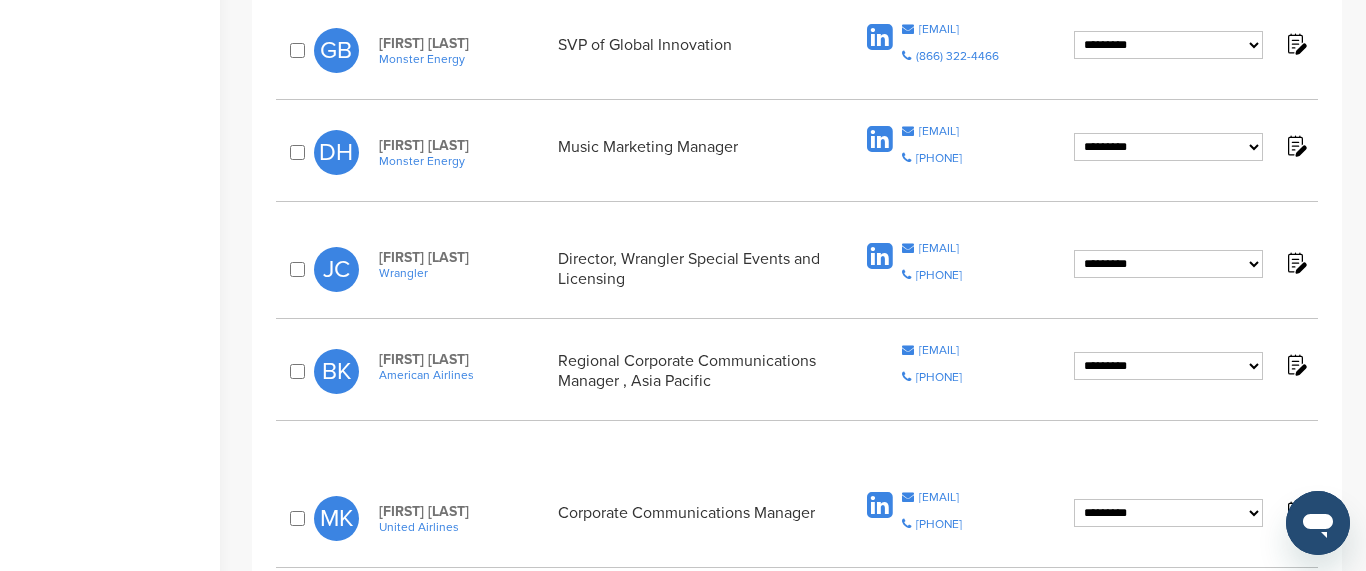 scroll, scrollTop: 1060, scrollLeft: 0, axis: vertical 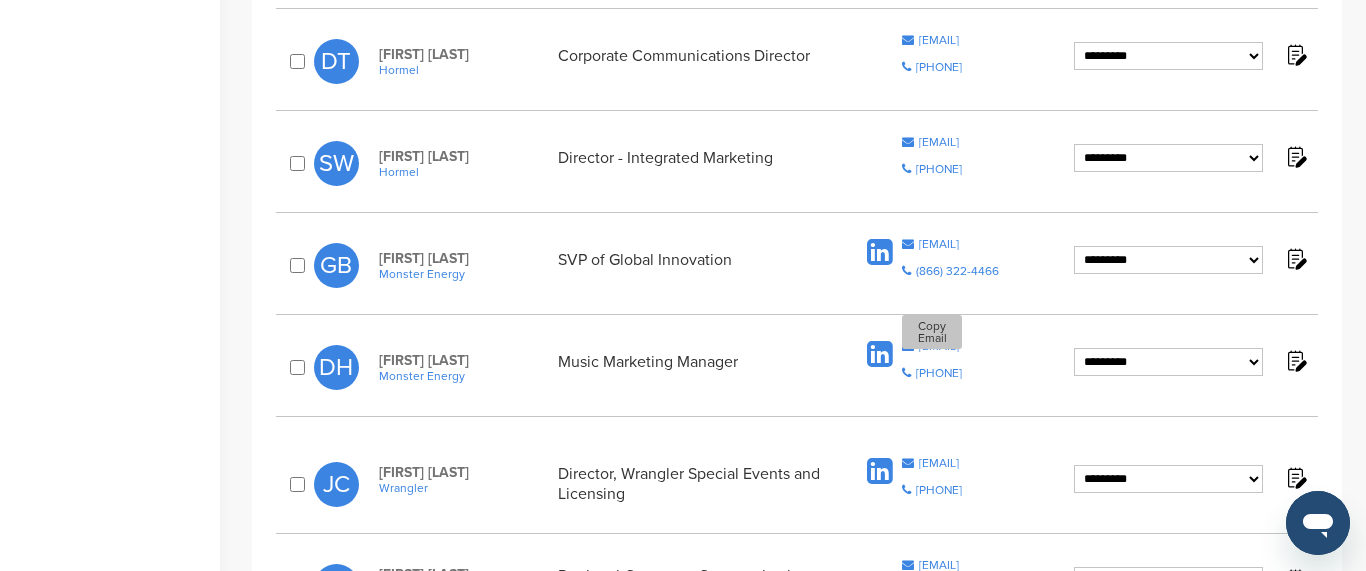 click on "danielle.howorth@monsterenergy.com" at bounding box center [939, 346] 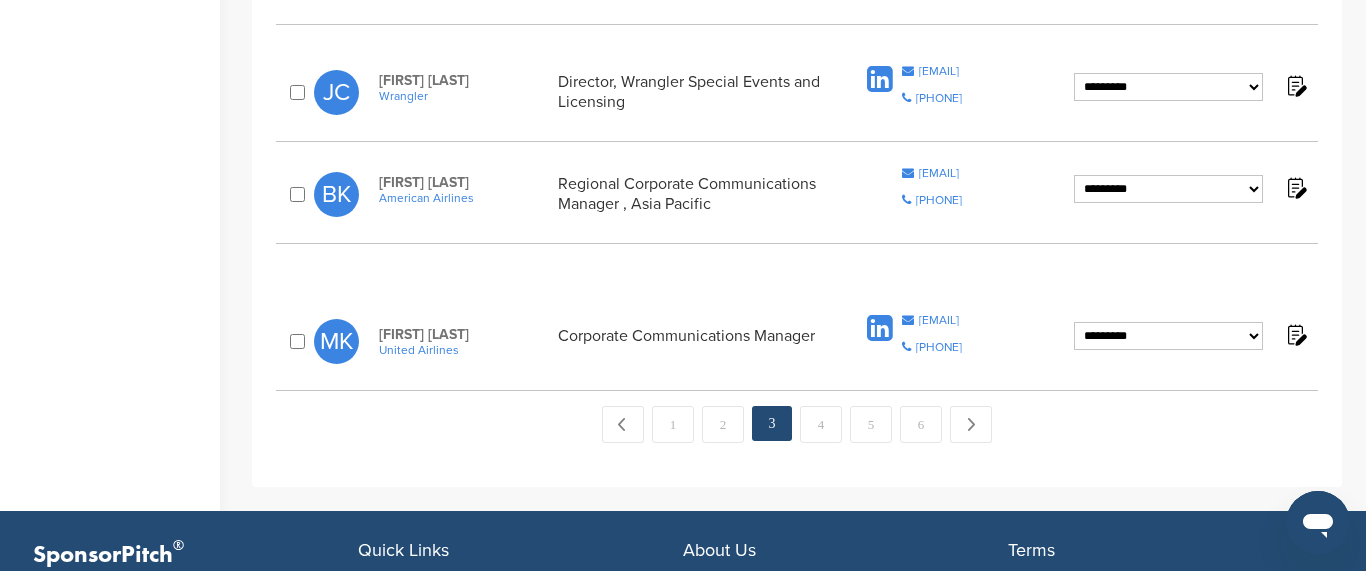 scroll, scrollTop: 1467, scrollLeft: 0, axis: vertical 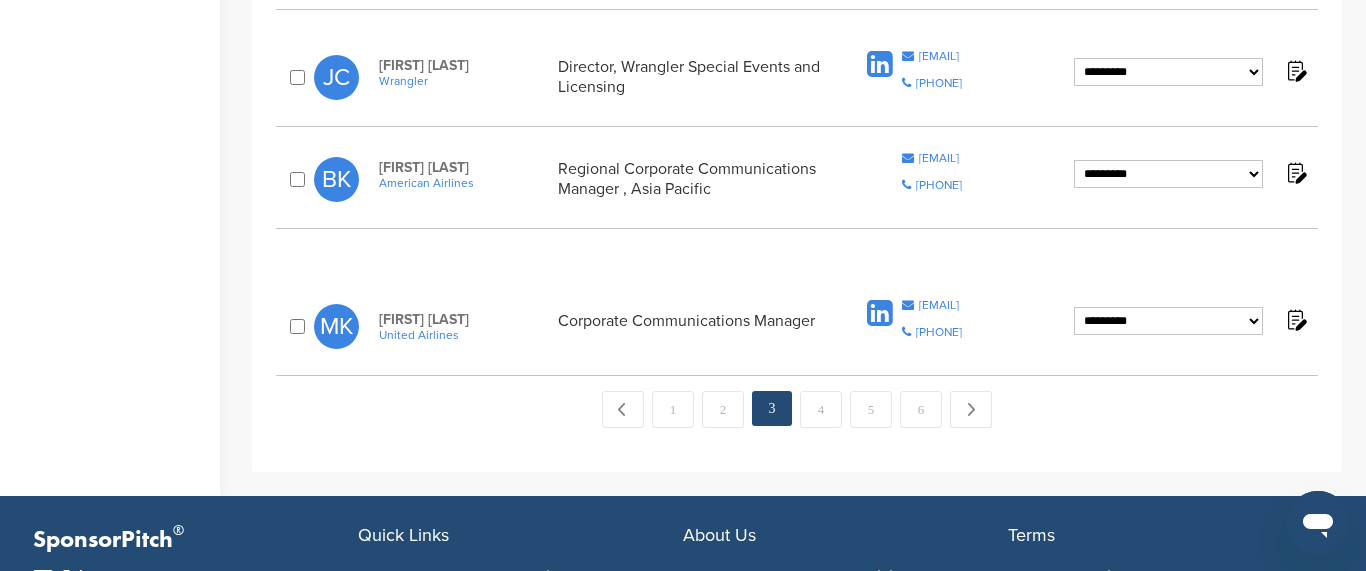 click on "Copy Email
berky.kong@aa.com
Copy Phone Number
817-963-1234" at bounding box center [932, 179] 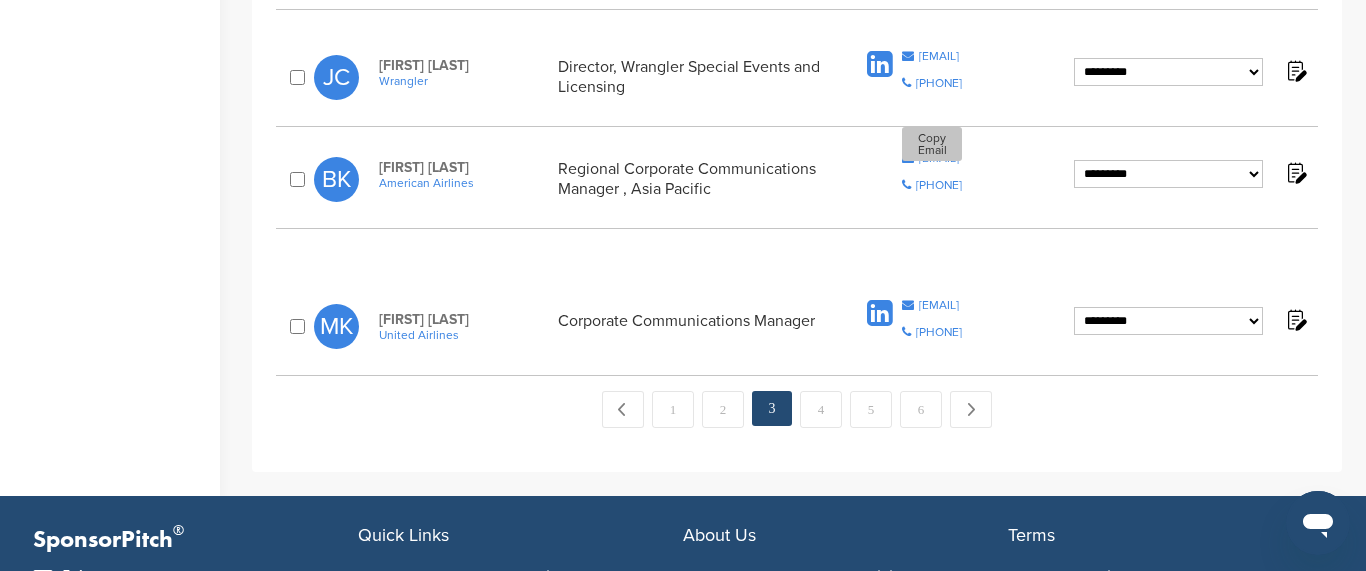 click on "berky.kong@aa.com" at bounding box center (939, 158) 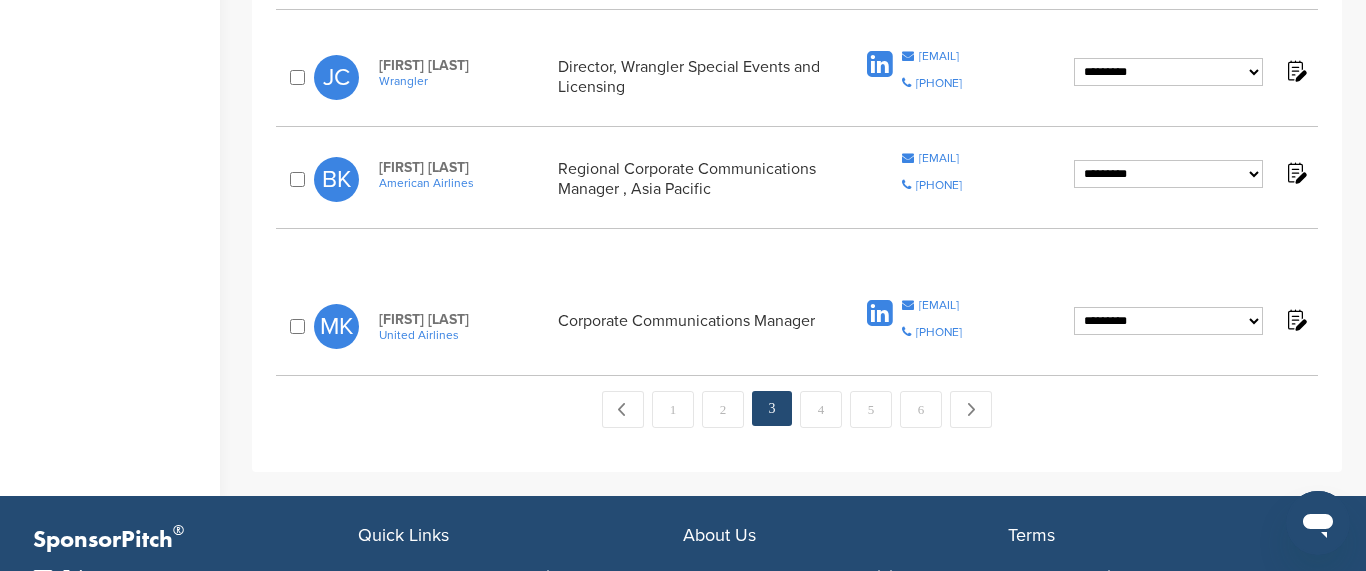 click on "United Airlines" at bounding box center (463, 335) 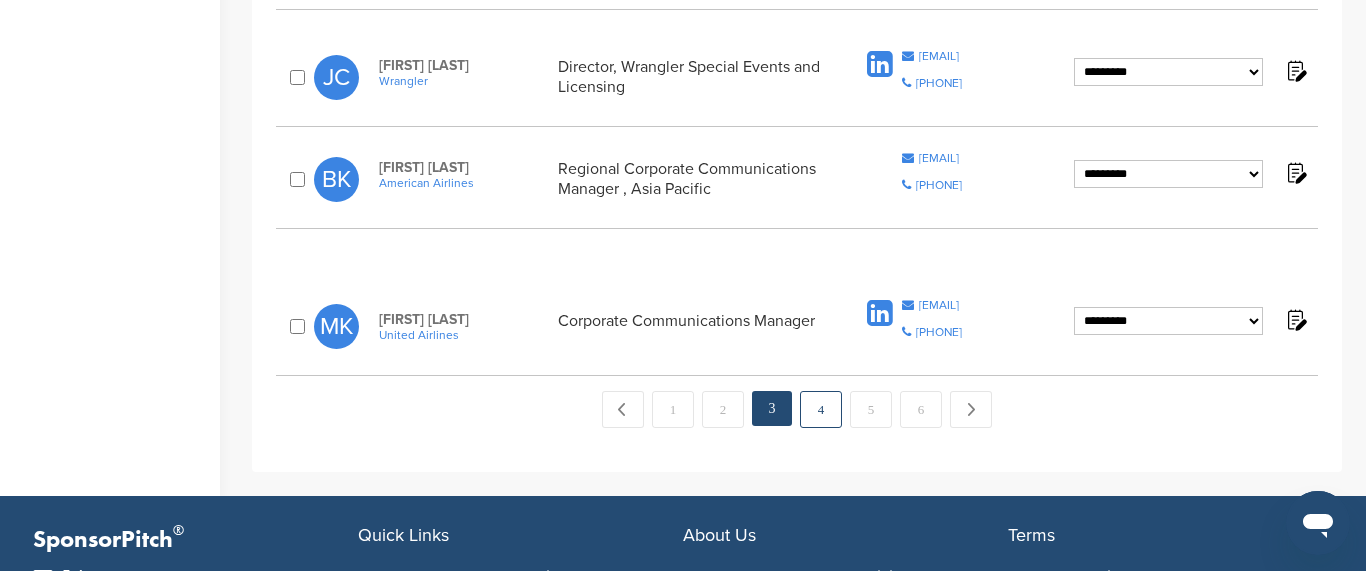 click on "4" at bounding box center [821, 409] 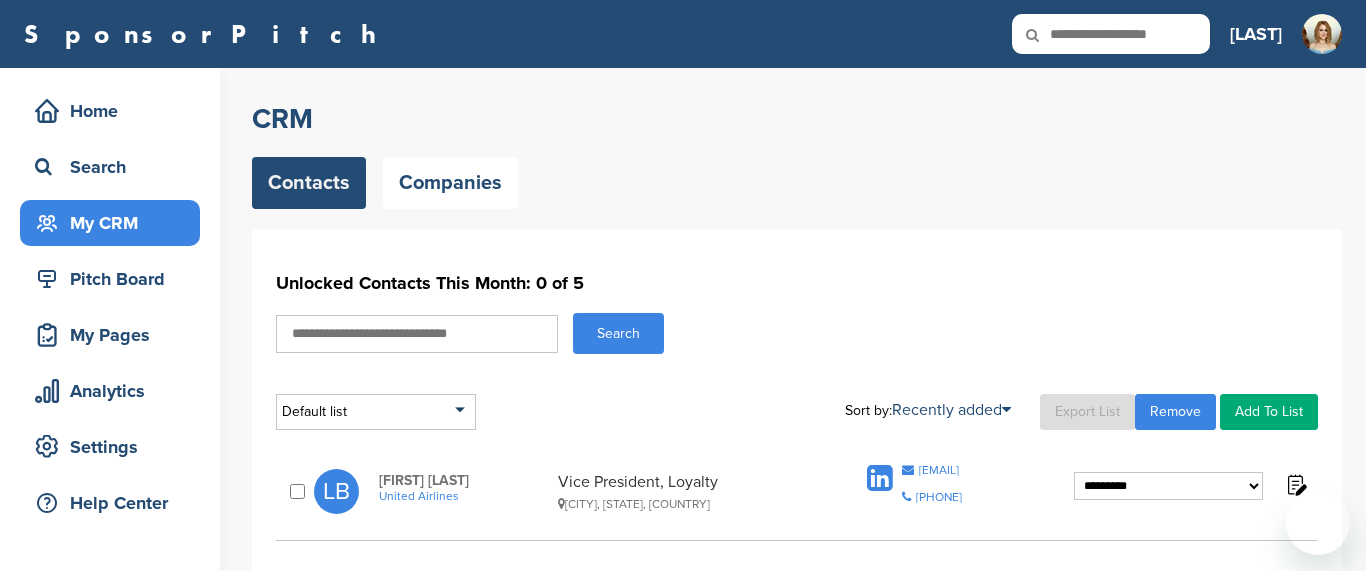 scroll, scrollTop: 0, scrollLeft: 0, axis: both 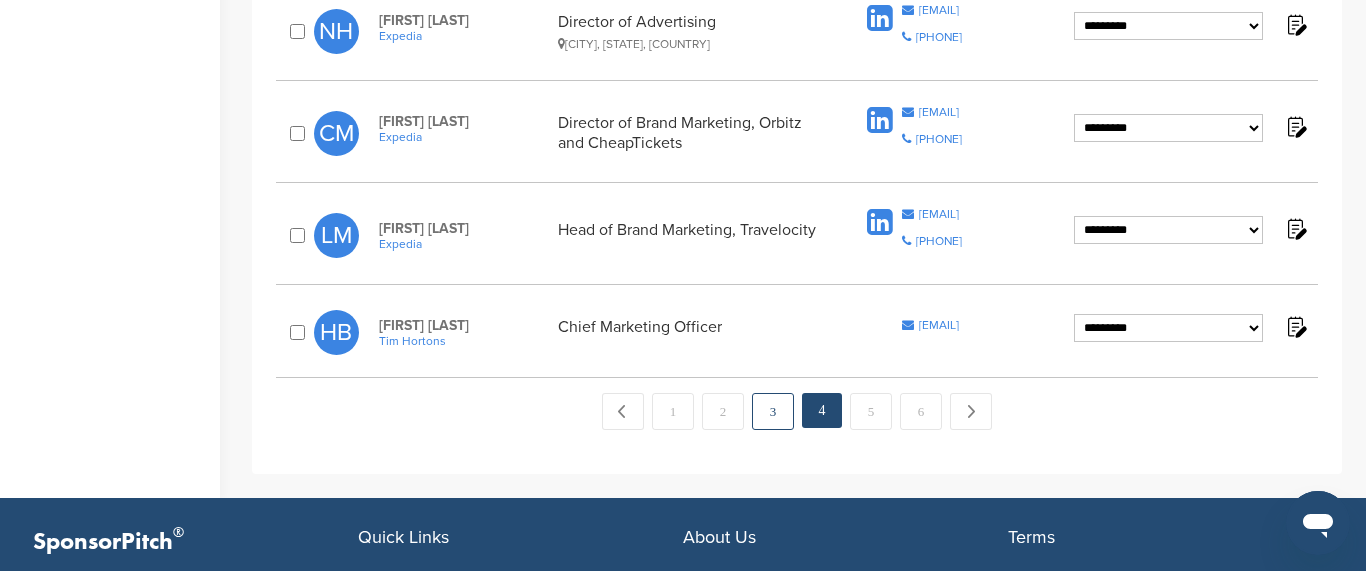 click on "3" at bounding box center [773, 411] 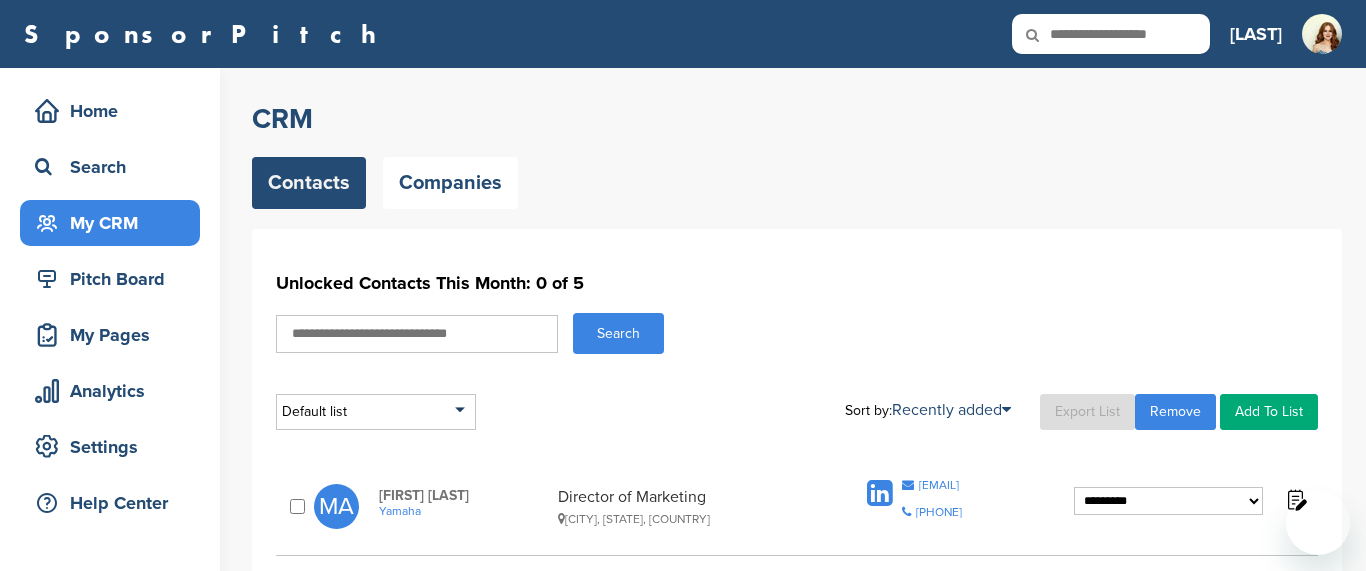scroll, scrollTop: 0, scrollLeft: 0, axis: both 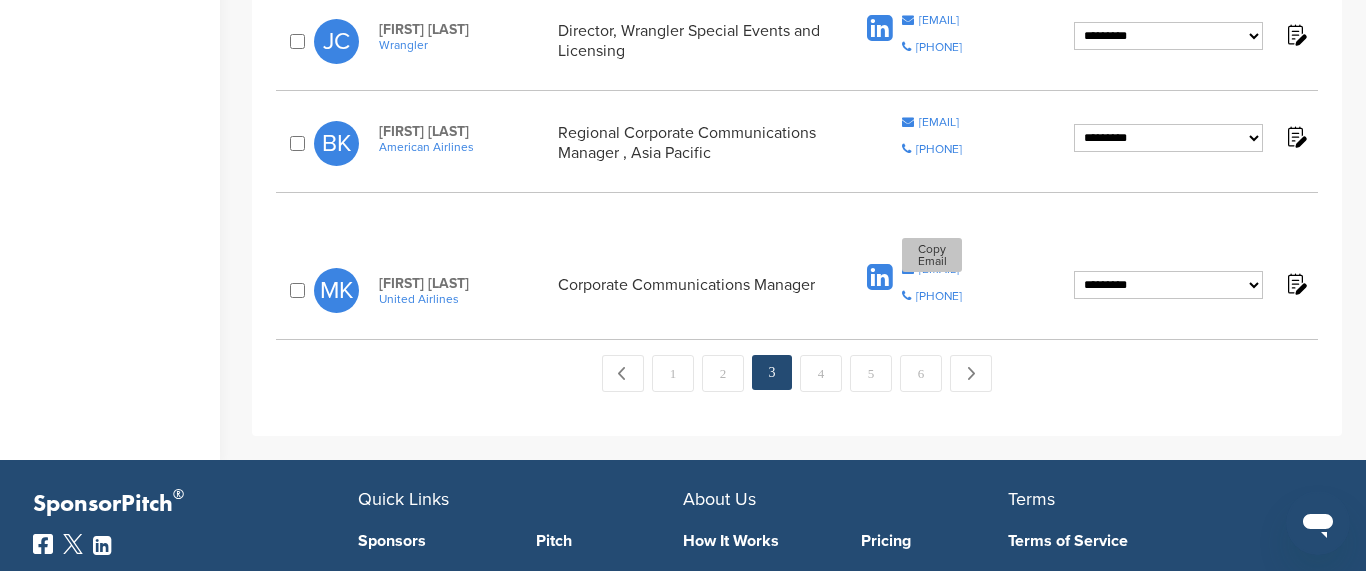 click on "[EMAIL]" at bounding box center [939, 269] 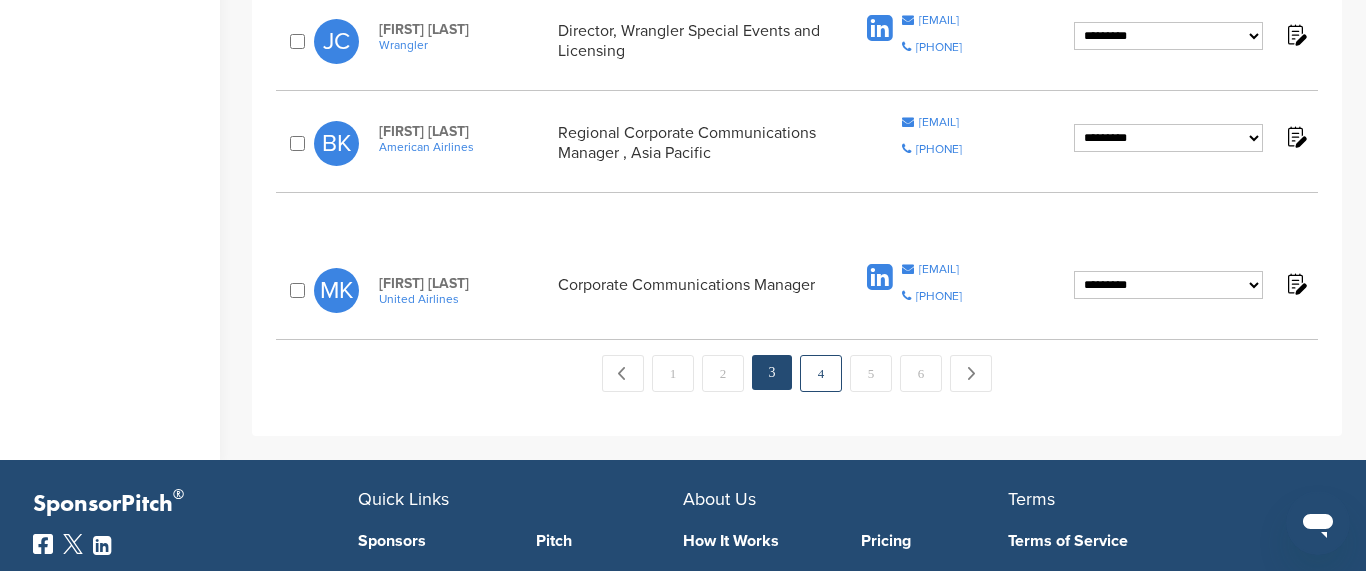 click on "4" at bounding box center (821, 373) 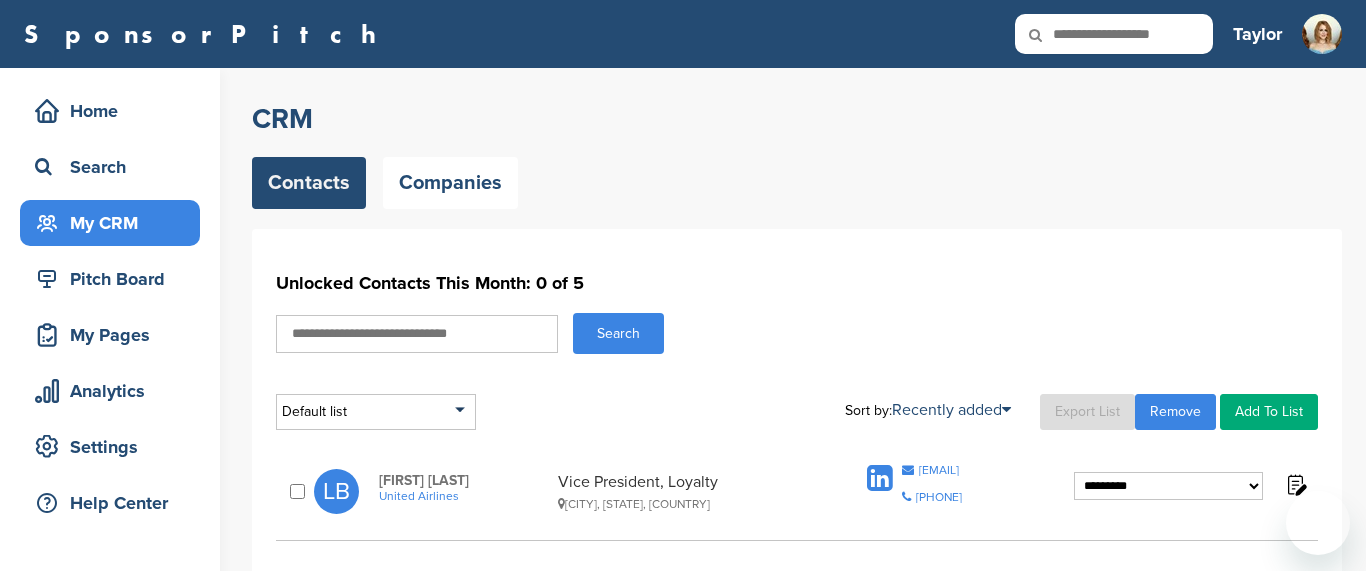 scroll, scrollTop: 0, scrollLeft: 0, axis: both 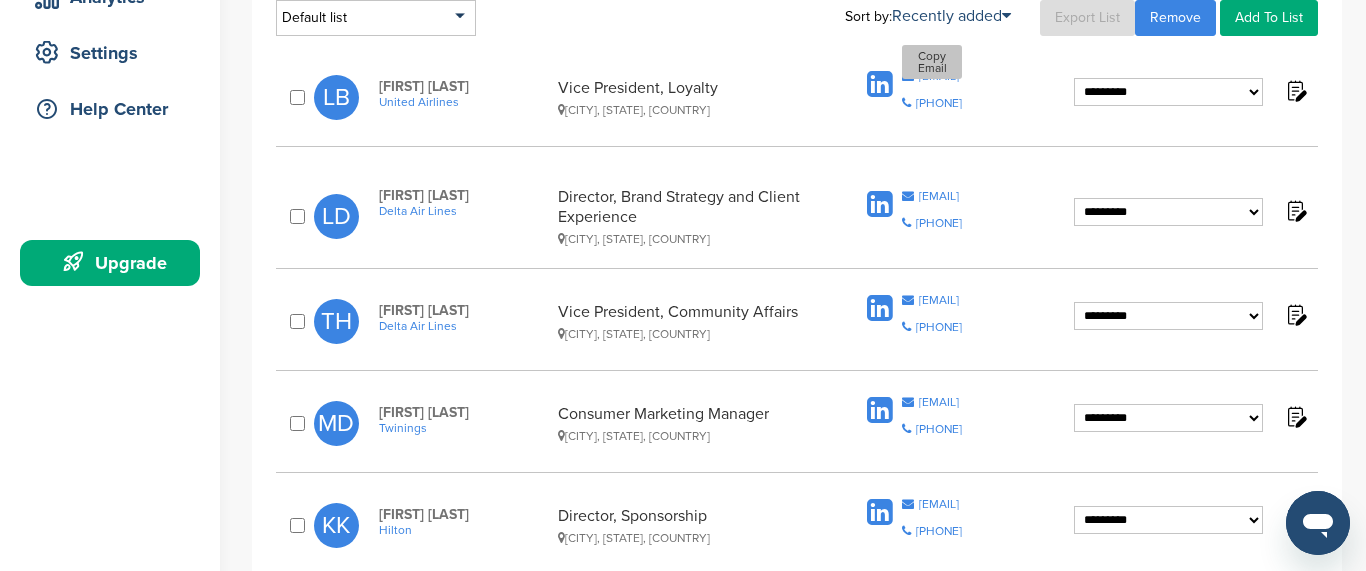 click on "luc.bondar@united.com" at bounding box center (939, 76) 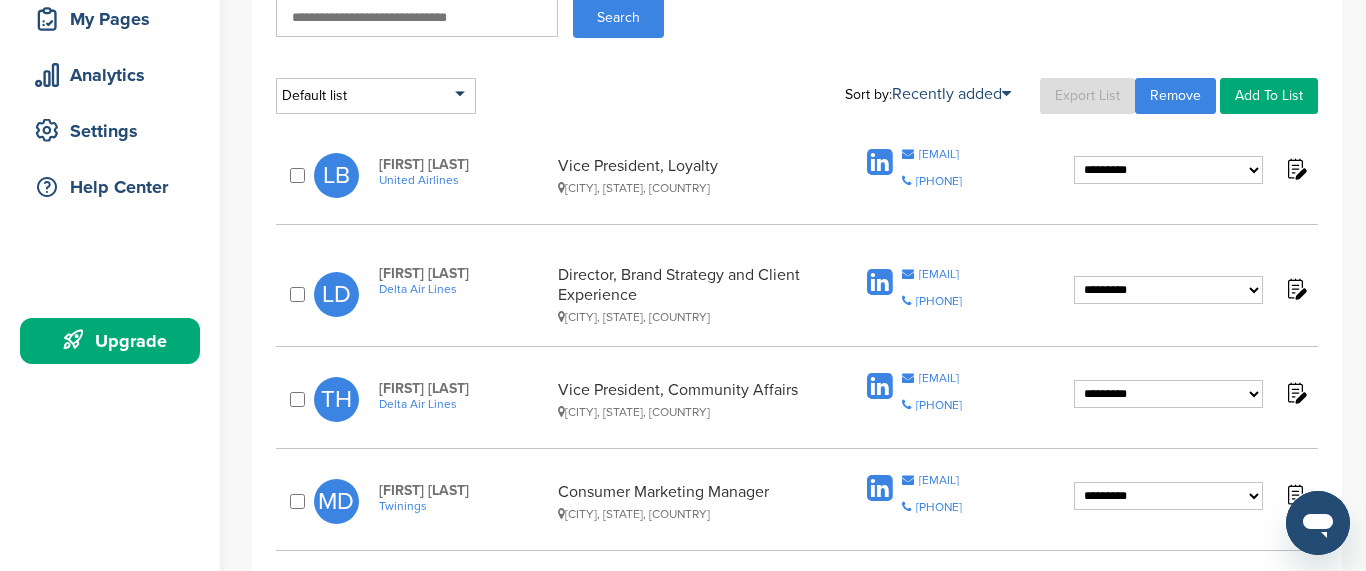 scroll, scrollTop: 319, scrollLeft: 0, axis: vertical 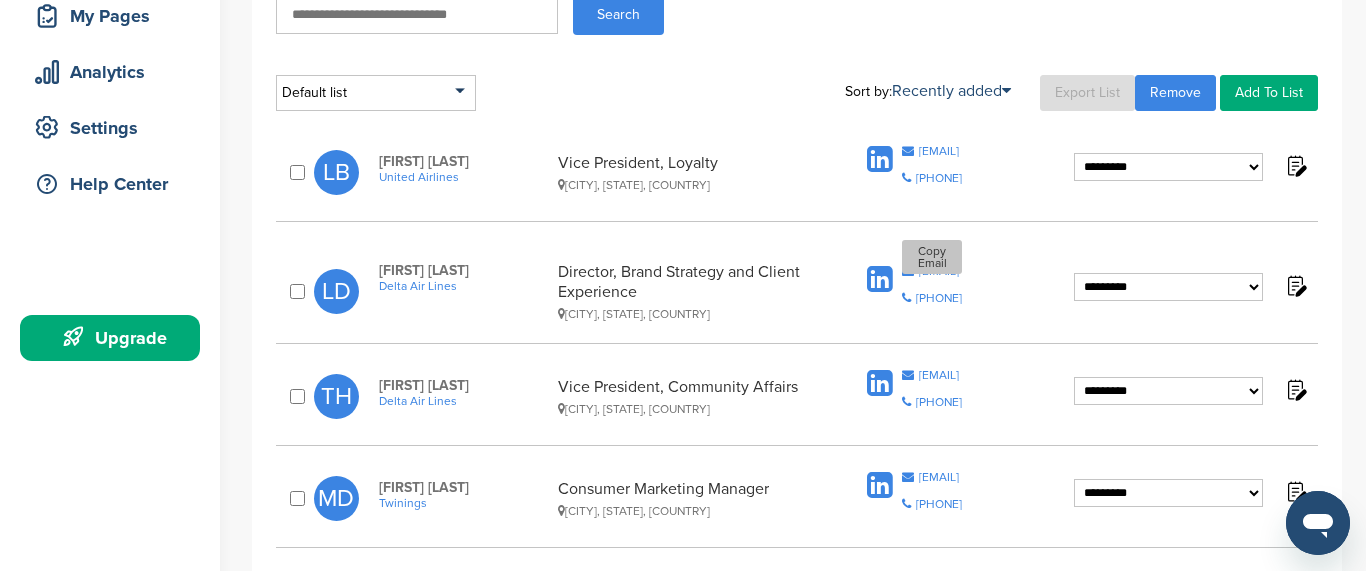 click on "lauren.davis@deltaprivatejets.com" at bounding box center [939, 271] 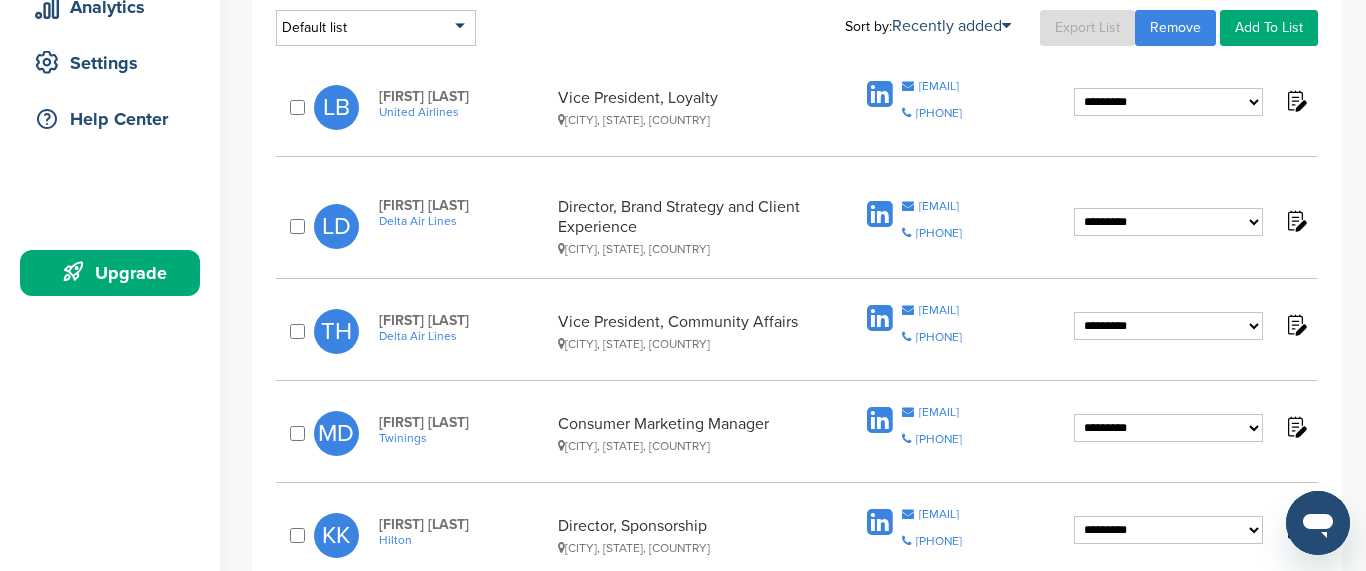 scroll, scrollTop: 400, scrollLeft: 0, axis: vertical 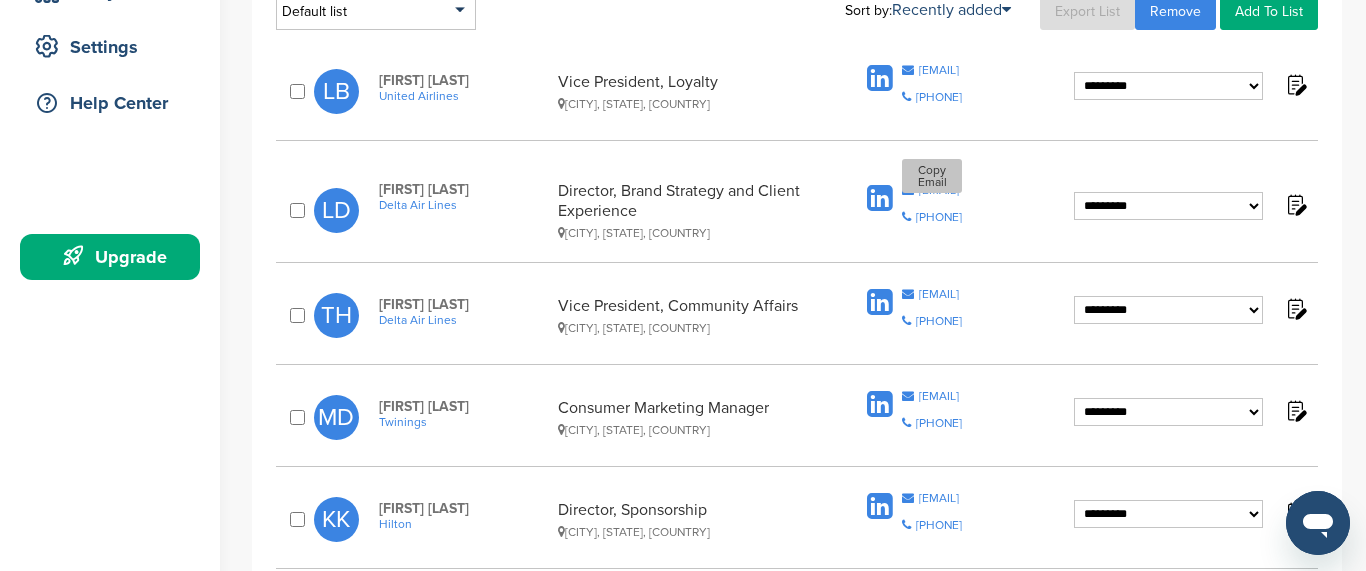 click on "lauren.davis@deltaprivatejets.com" at bounding box center (939, 190) 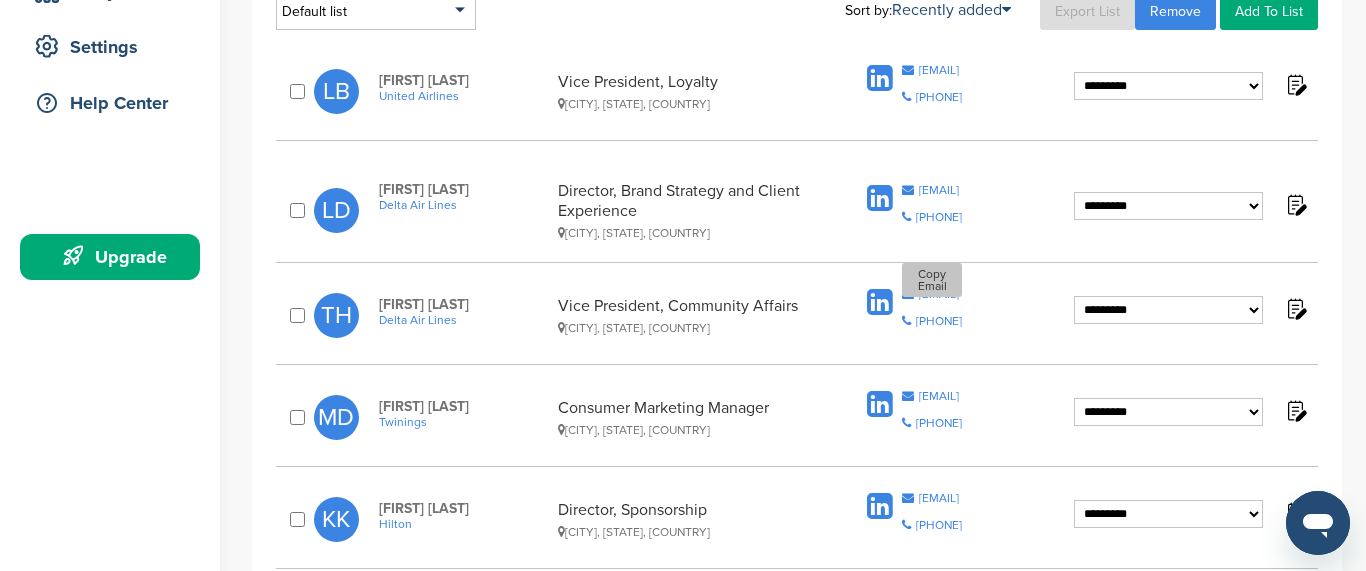 click on "tad.hutcheson@delta.com" at bounding box center [939, 294] 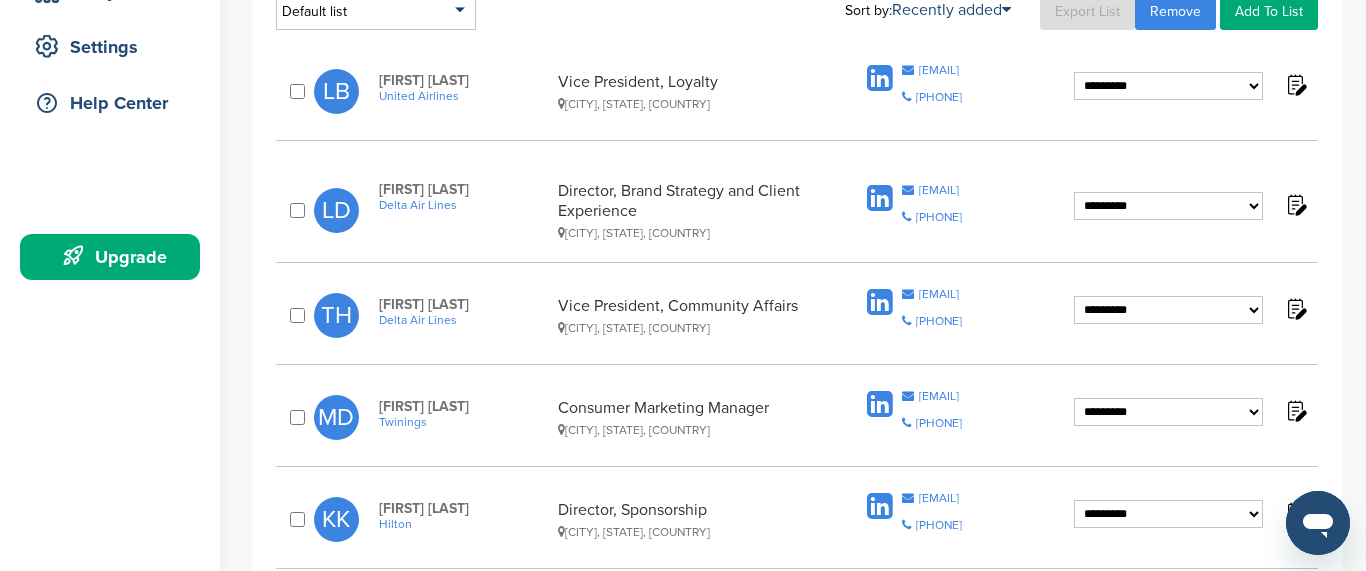scroll, scrollTop: 473, scrollLeft: 0, axis: vertical 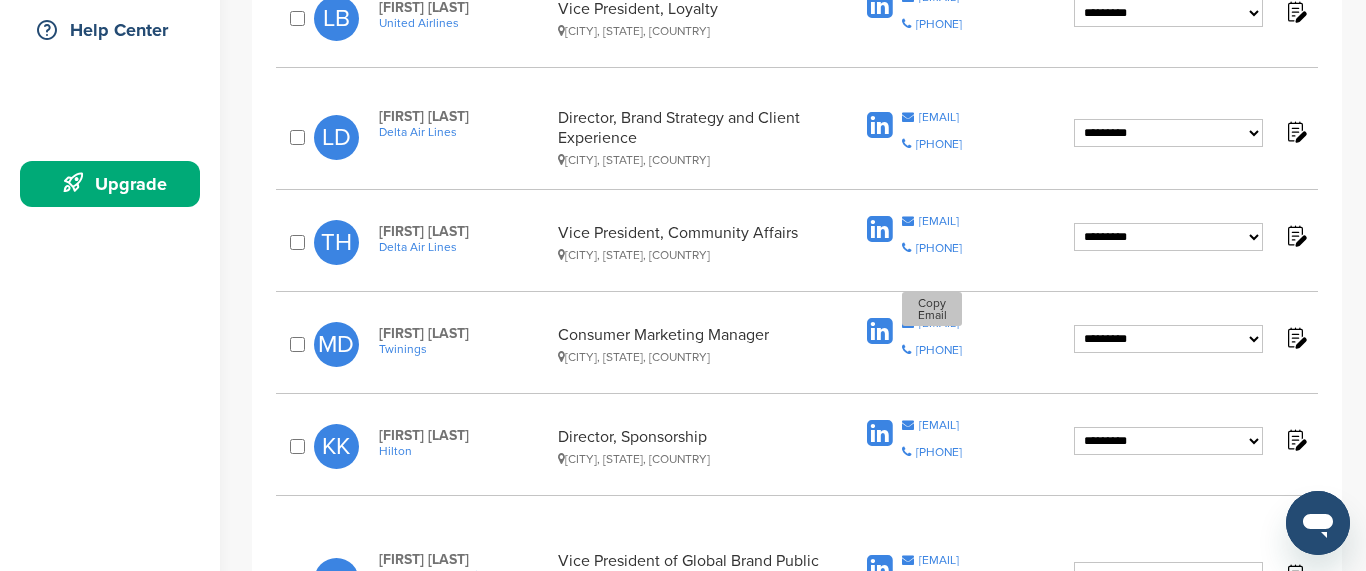 click on "myra.domantay@twiningsusa.com" at bounding box center (939, 323) 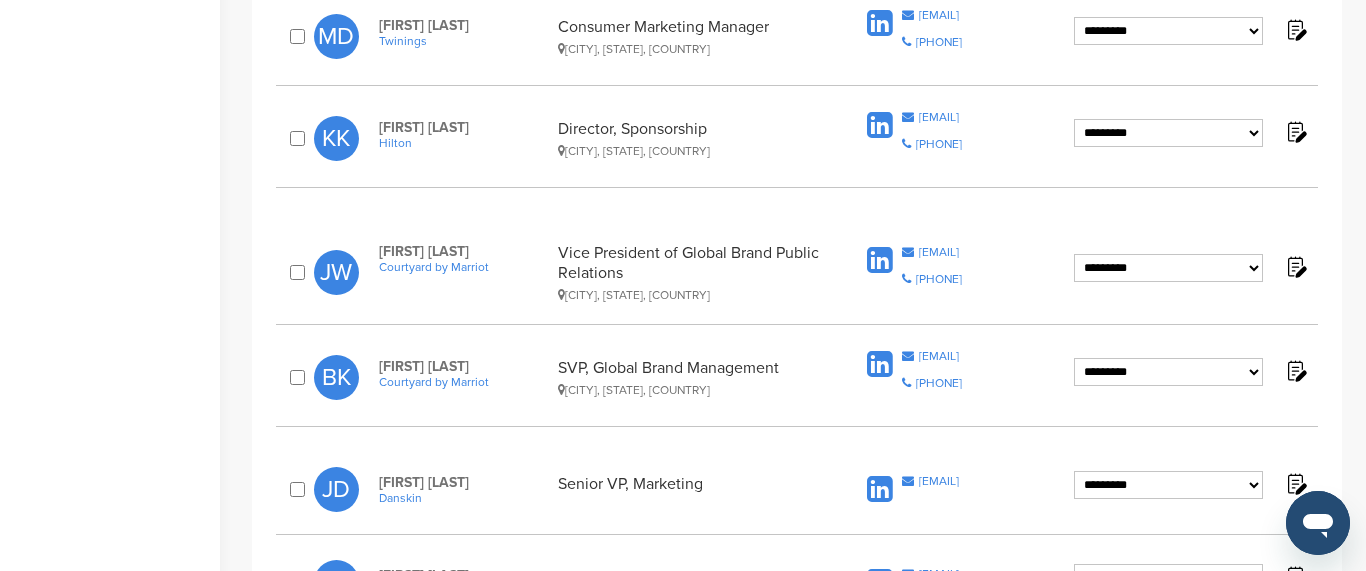 scroll, scrollTop: 788, scrollLeft: 0, axis: vertical 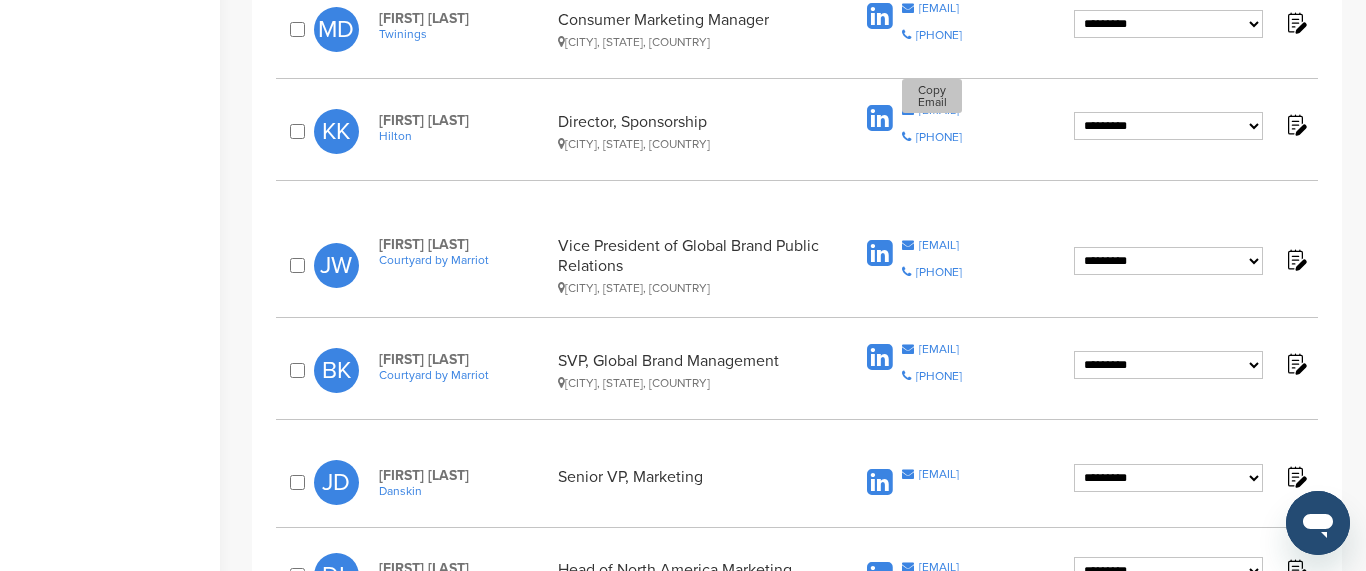 click on "keisha.kellythompson@hilton.com" at bounding box center [939, 110] 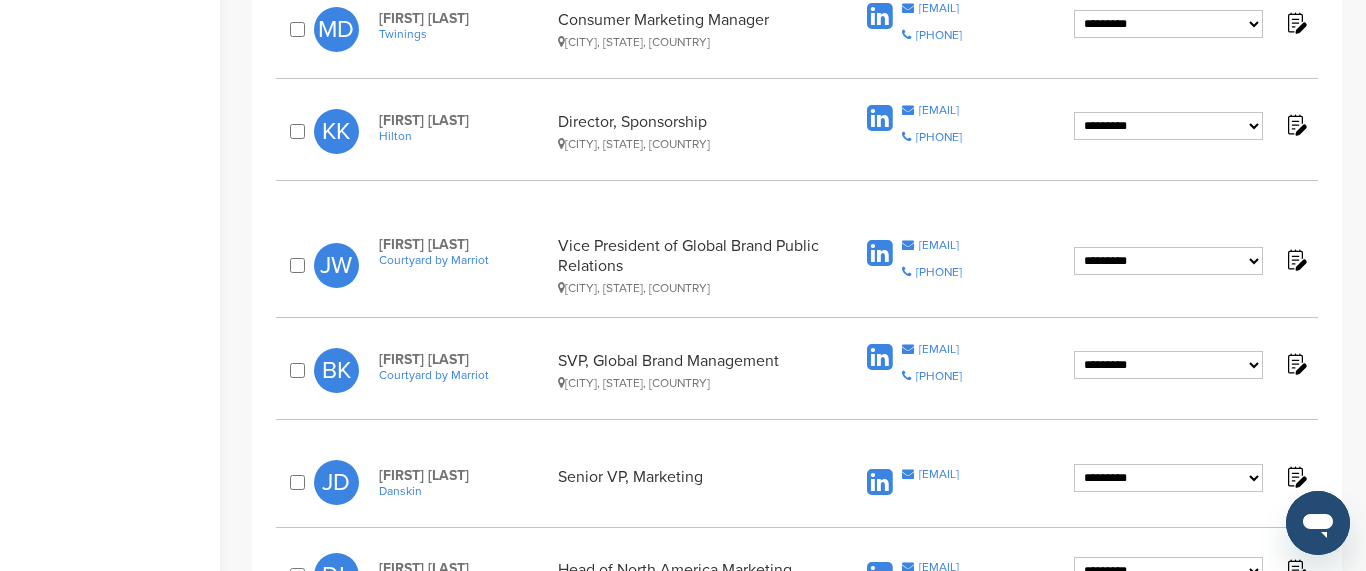 click on "Courtyard by Marriot" at bounding box center [463, 260] 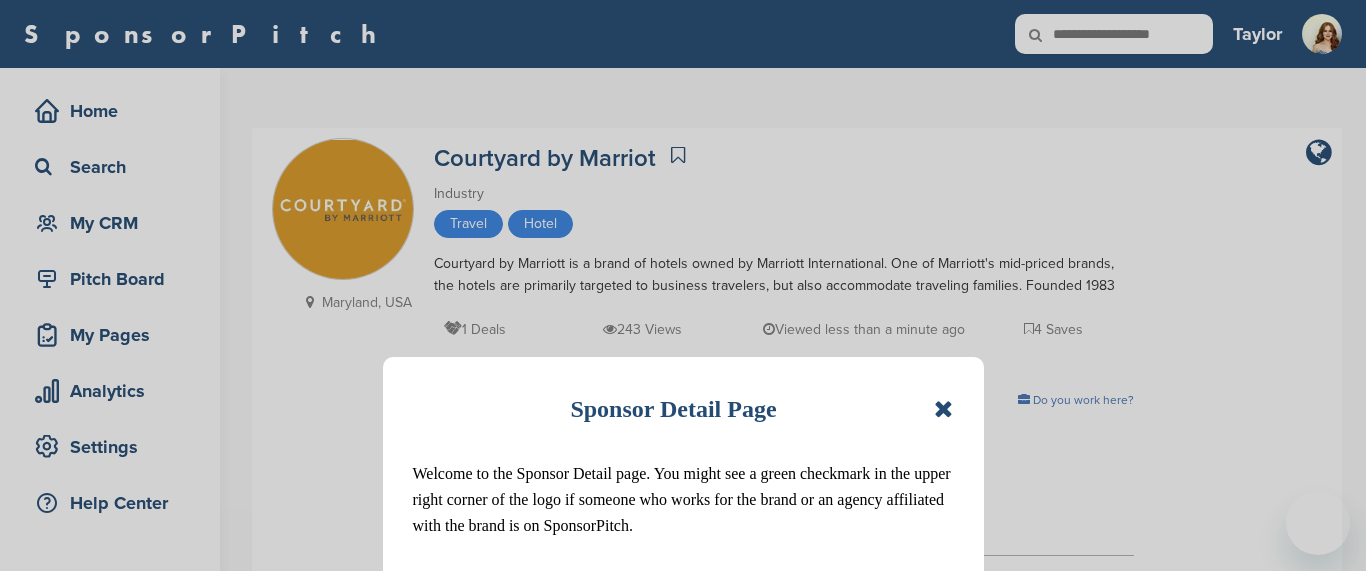 scroll, scrollTop: 0, scrollLeft: 0, axis: both 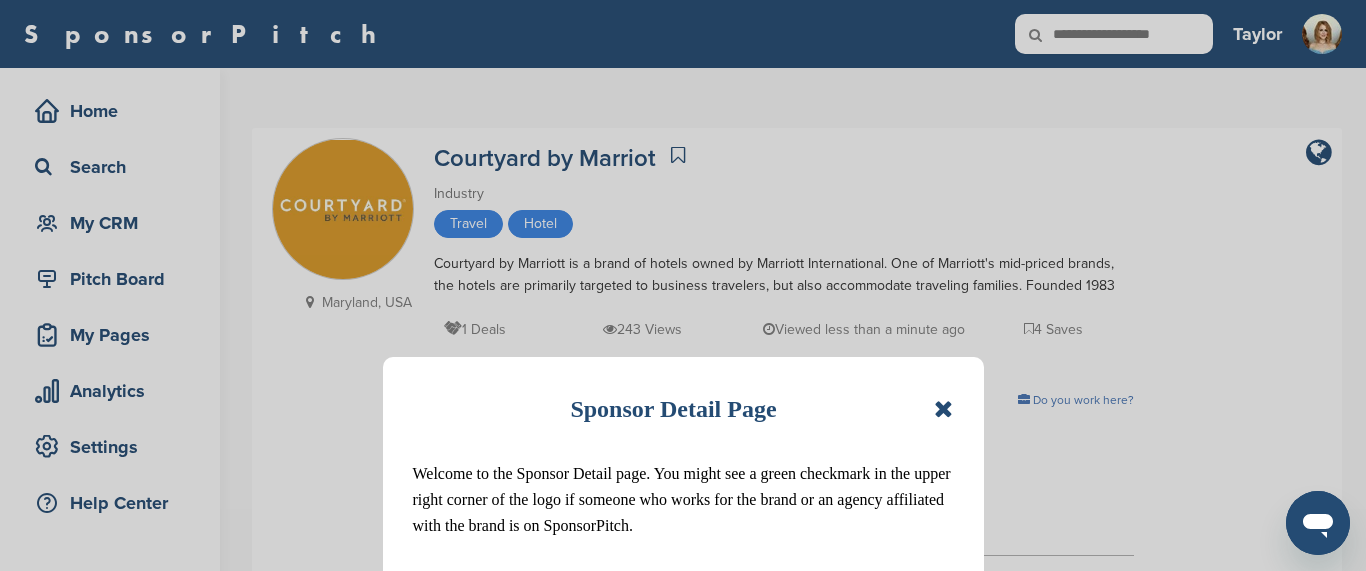 click at bounding box center [943, 409] 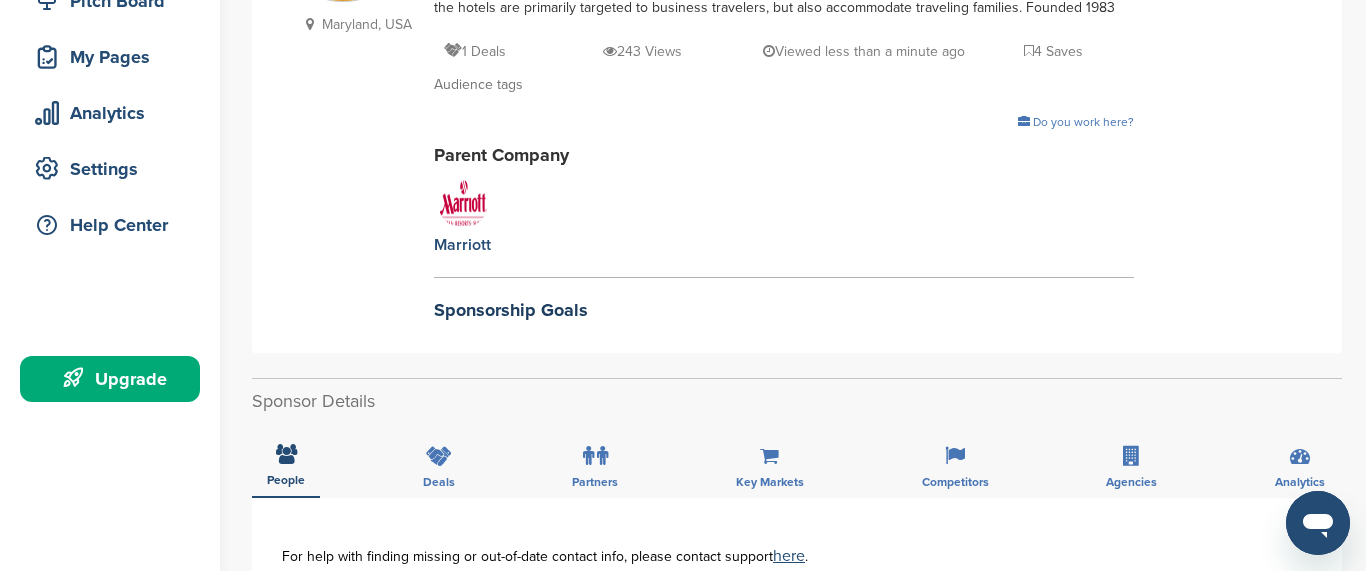 scroll, scrollTop: 128, scrollLeft: 0, axis: vertical 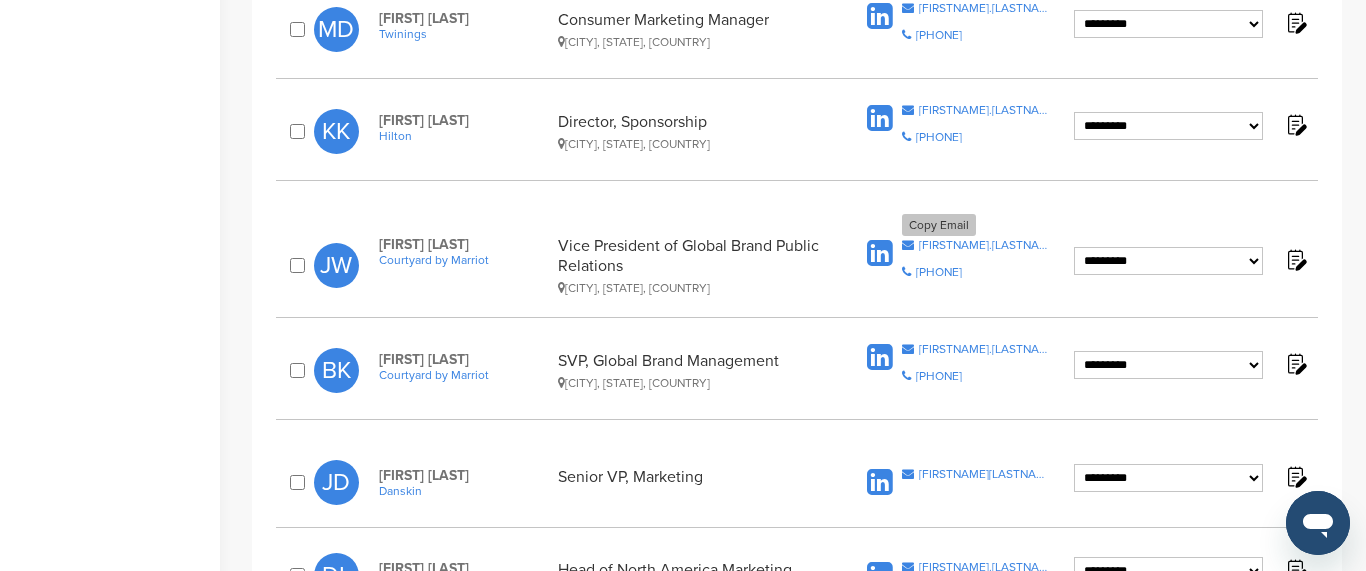 click on "[FIRSTNAME].[LASTNAME]@example.com" at bounding box center [985, 245] 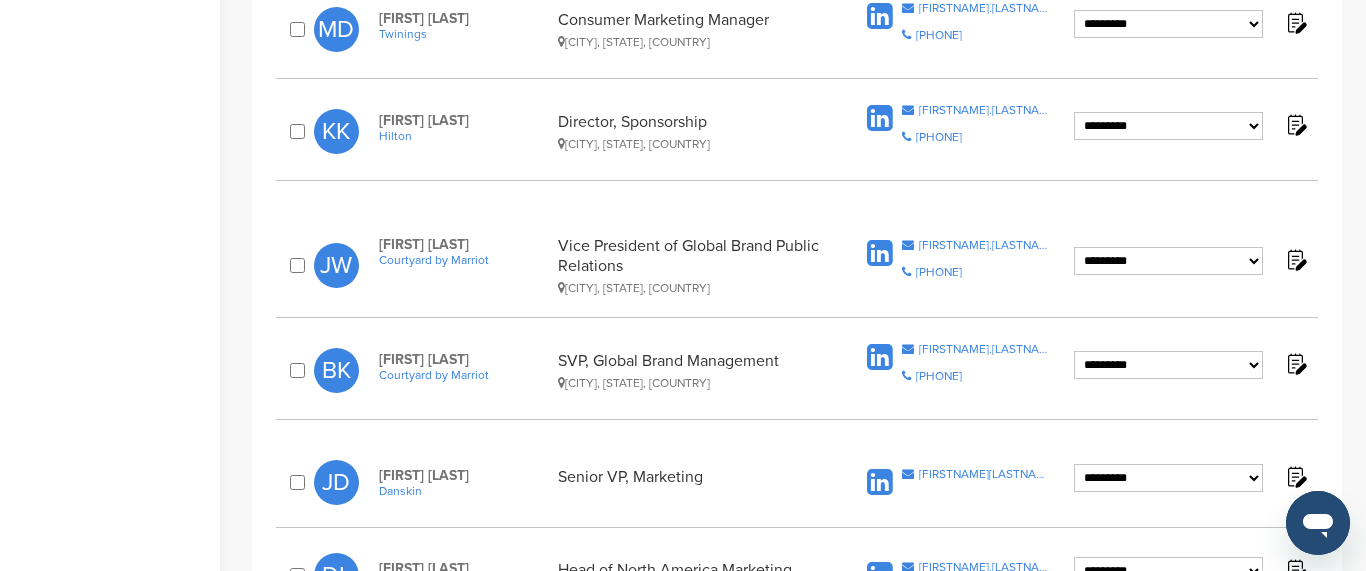 click on "**********" at bounding box center (1168, -302) 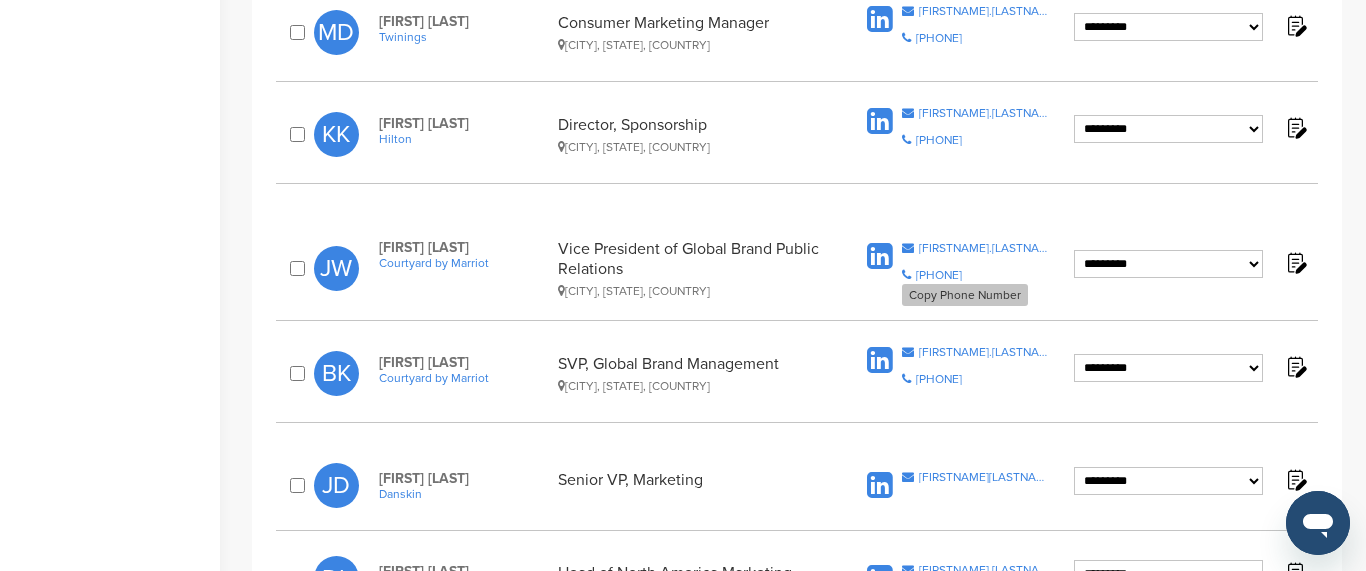 scroll, scrollTop: 784, scrollLeft: 0, axis: vertical 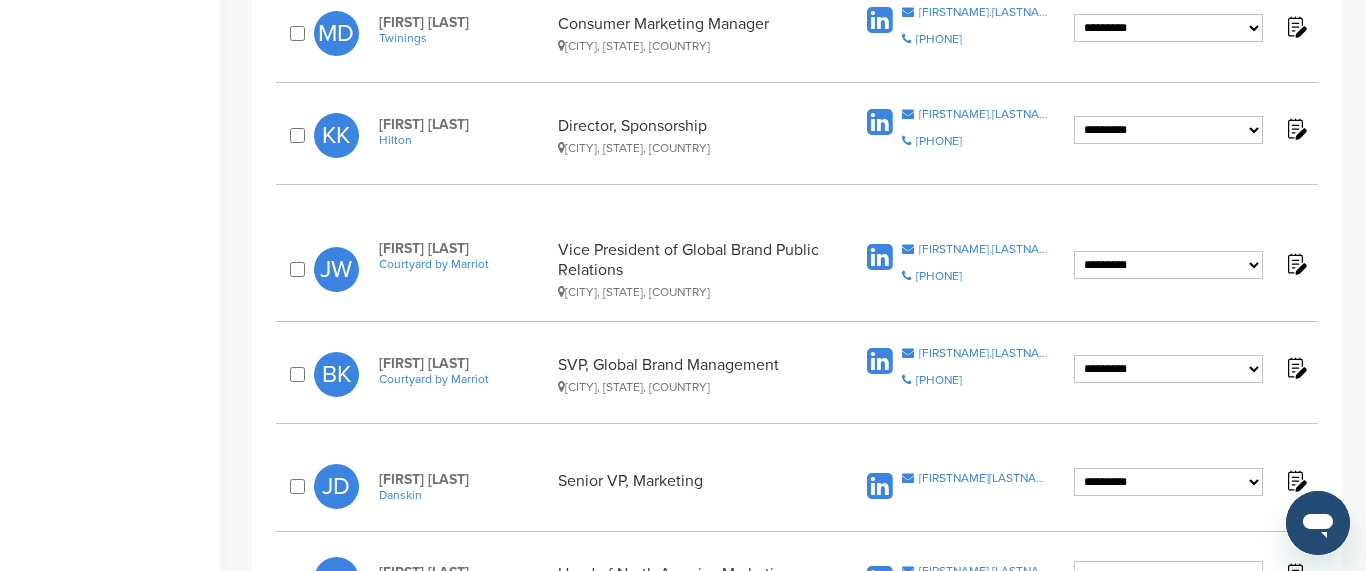 click on "**********" at bounding box center [797, 269] 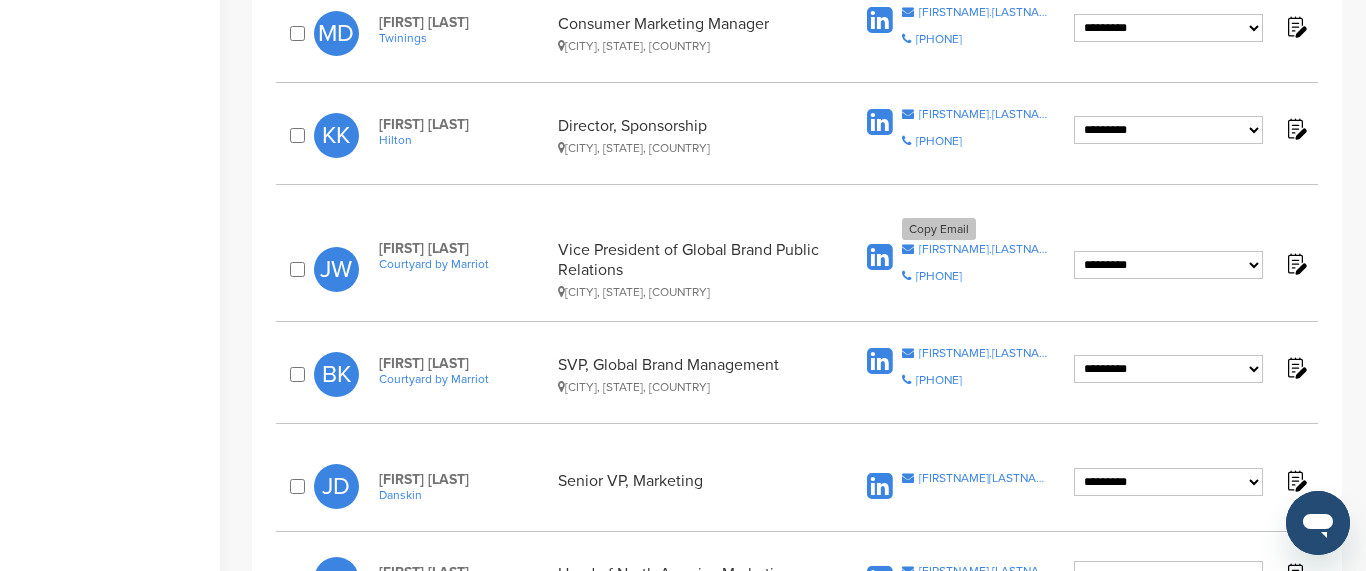 click on "[FIRSTNAME].[LASTNAME]@example.com" at bounding box center [985, 249] 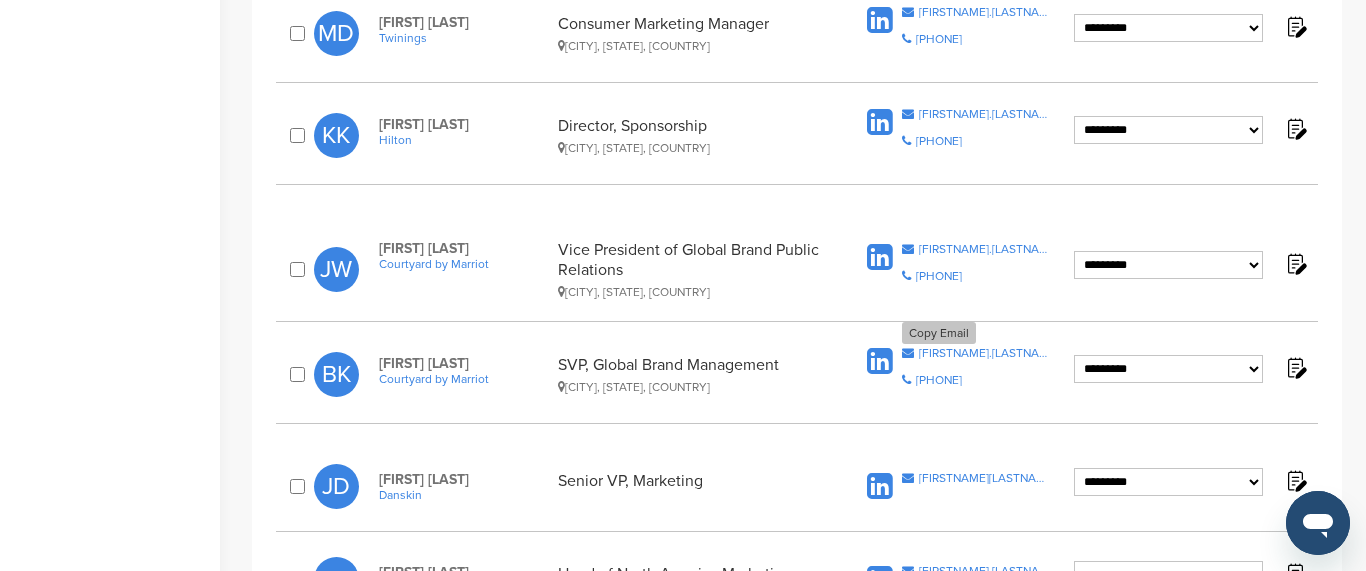 click on "[FIRSTNAME].[LASTNAME]@example.com" at bounding box center [985, 353] 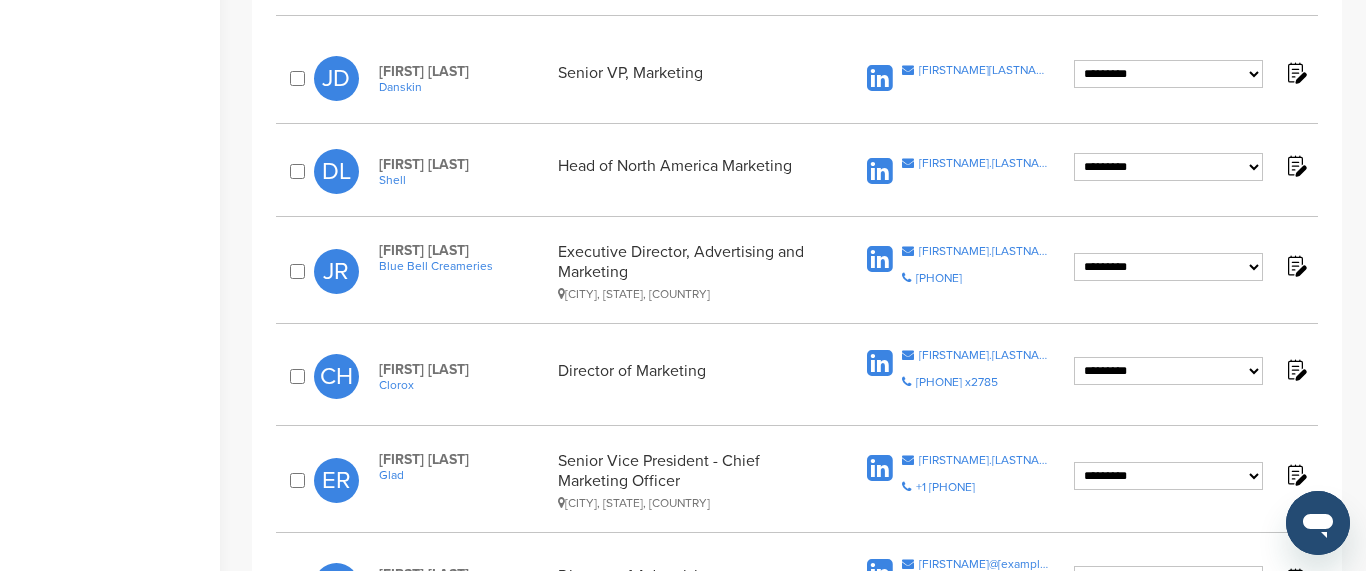 scroll, scrollTop: 1205, scrollLeft: 0, axis: vertical 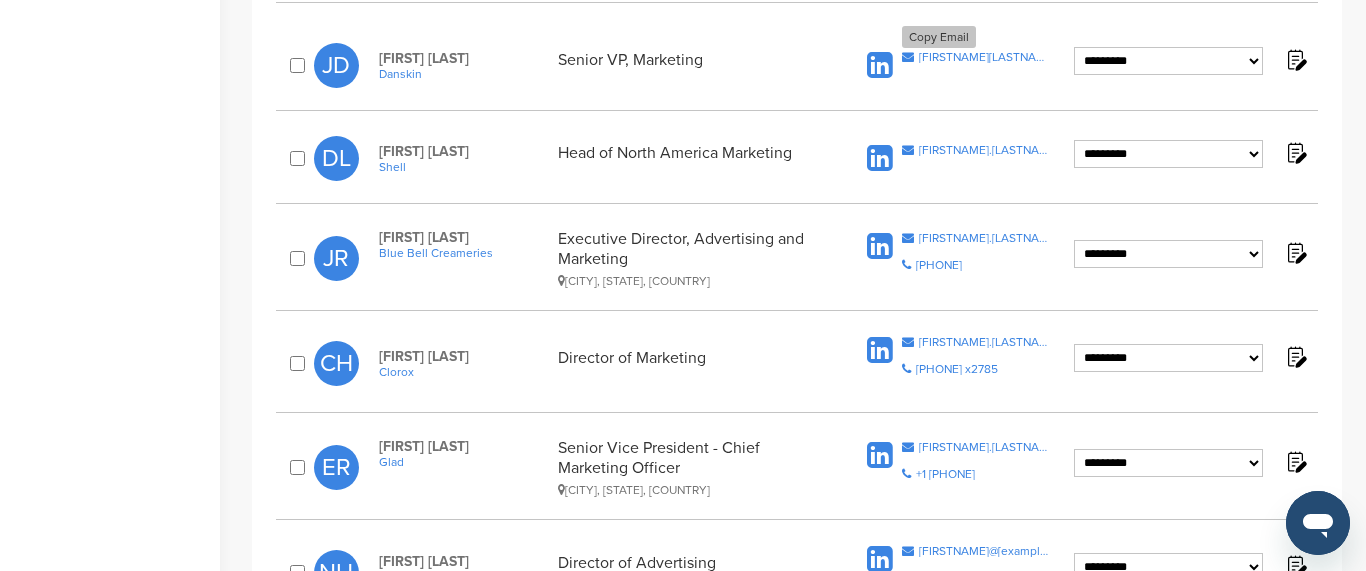 click on "[FIRSTNAME][LASTNAME]@example.com" at bounding box center [985, 57] 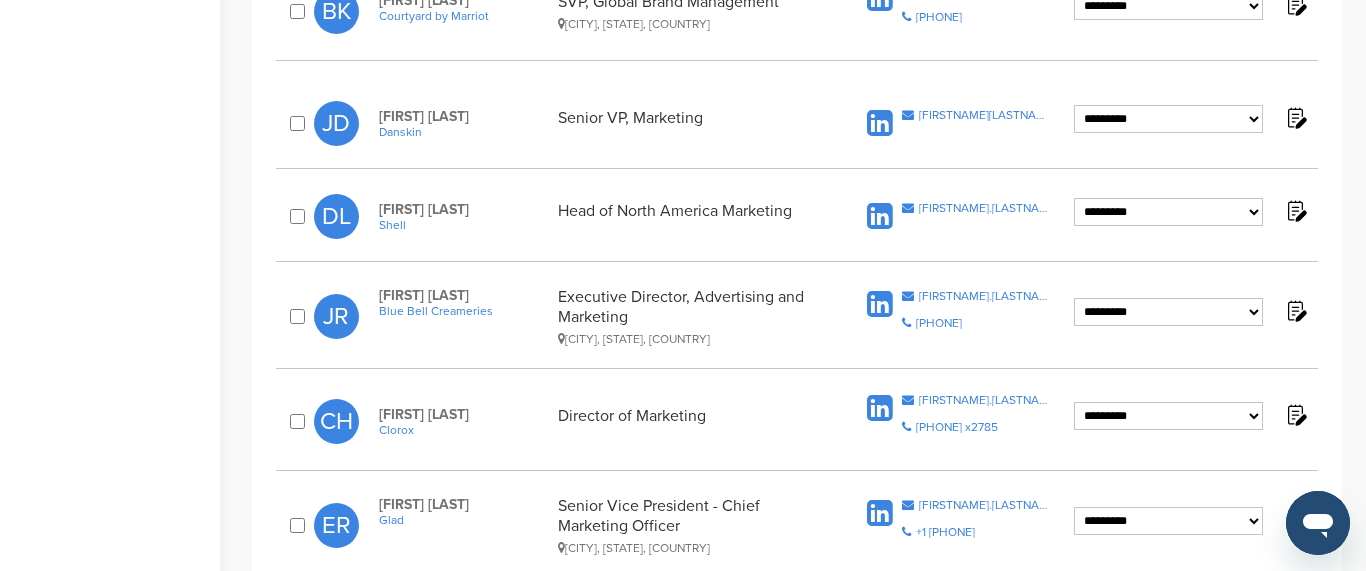 scroll, scrollTop: 1182, scrollLeft: 0, axis: vertical 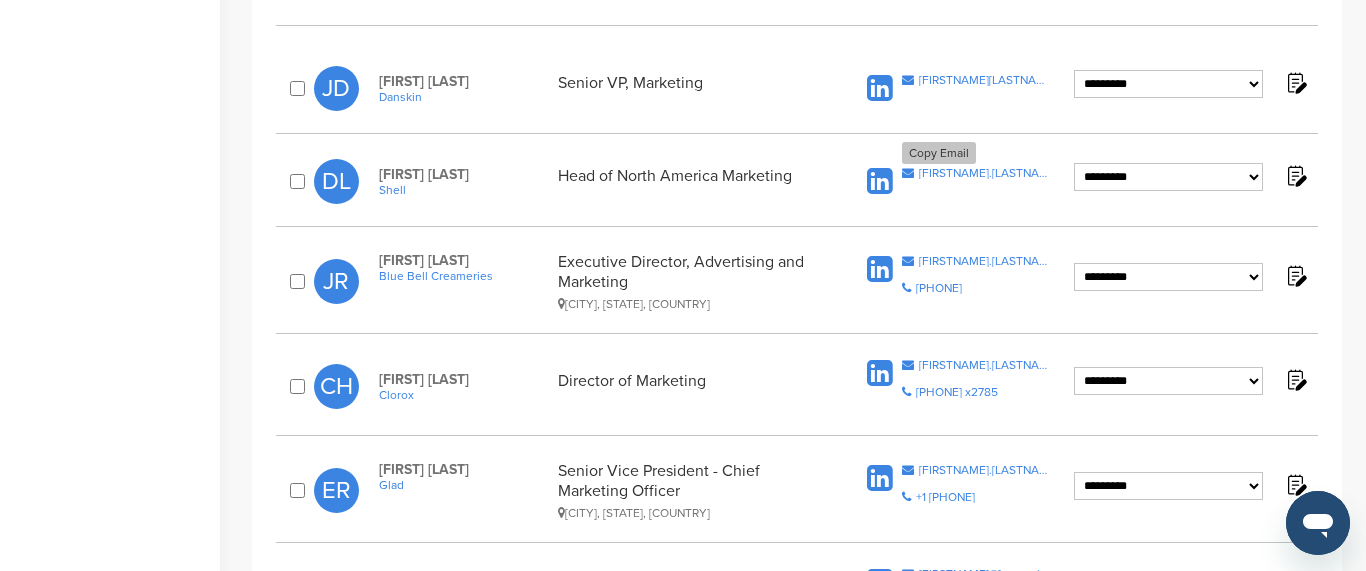 click on "[FIRSTNAME].[LASTNAME]@example.com" at bounding box center [985, 173] 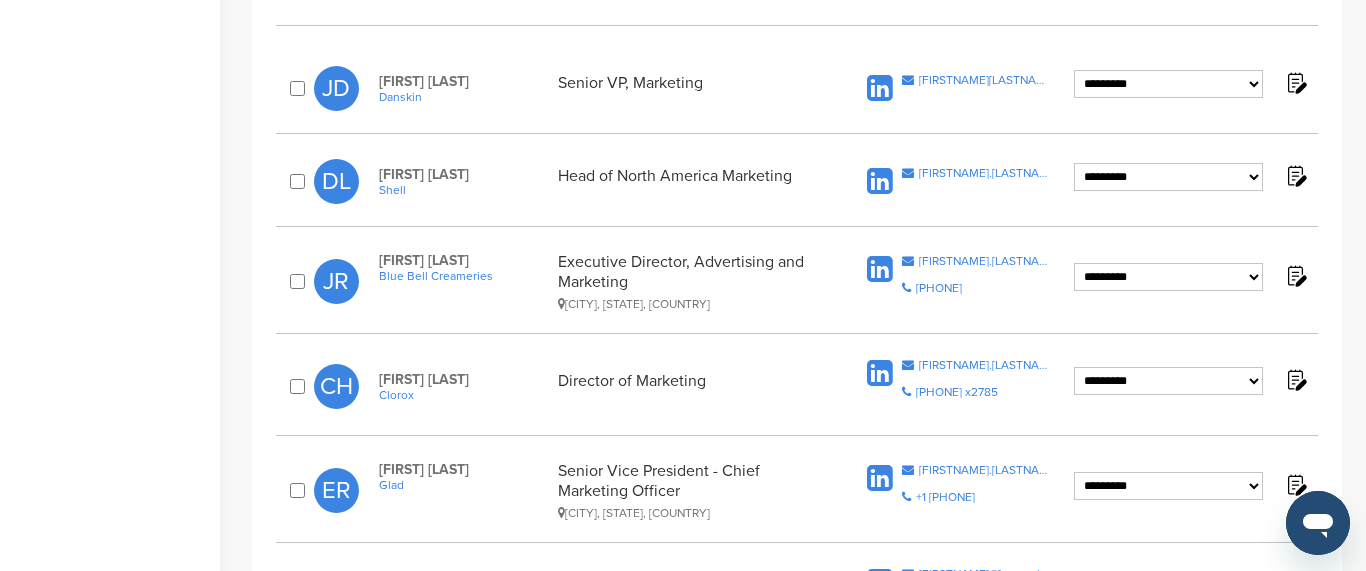 scroll, scrollTop: 1209, scrollLeft: 0, axis: vertical 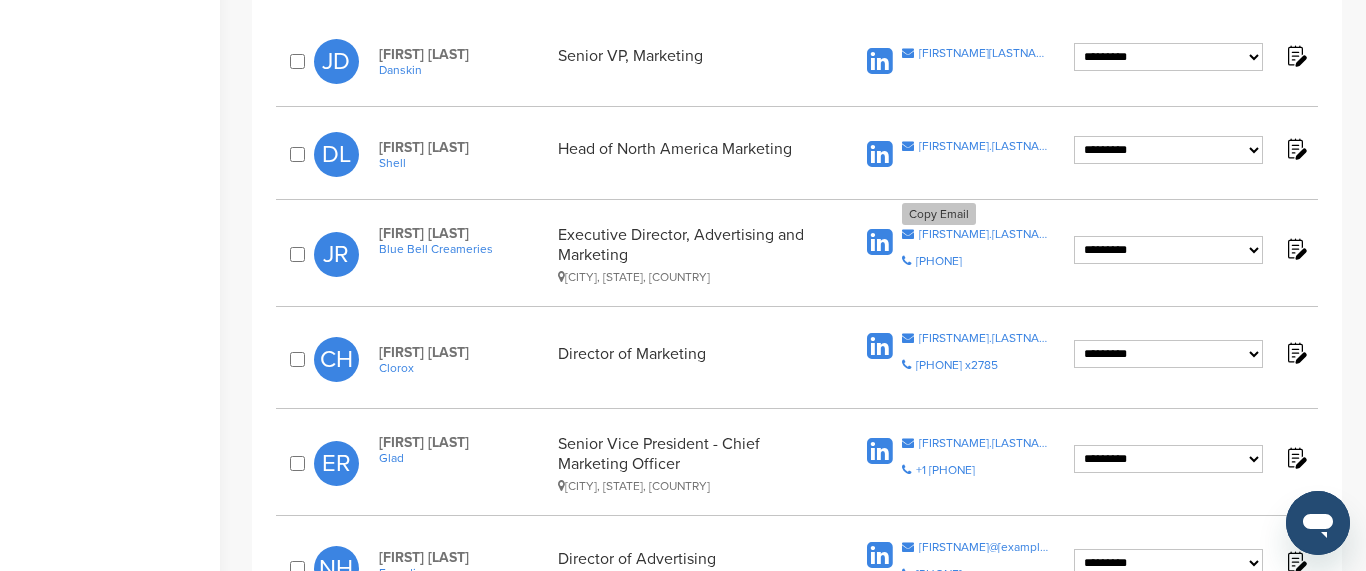 click on "[FIRSTNAME].[LASTNAME]@example.com" at bounding box center (985, 234) 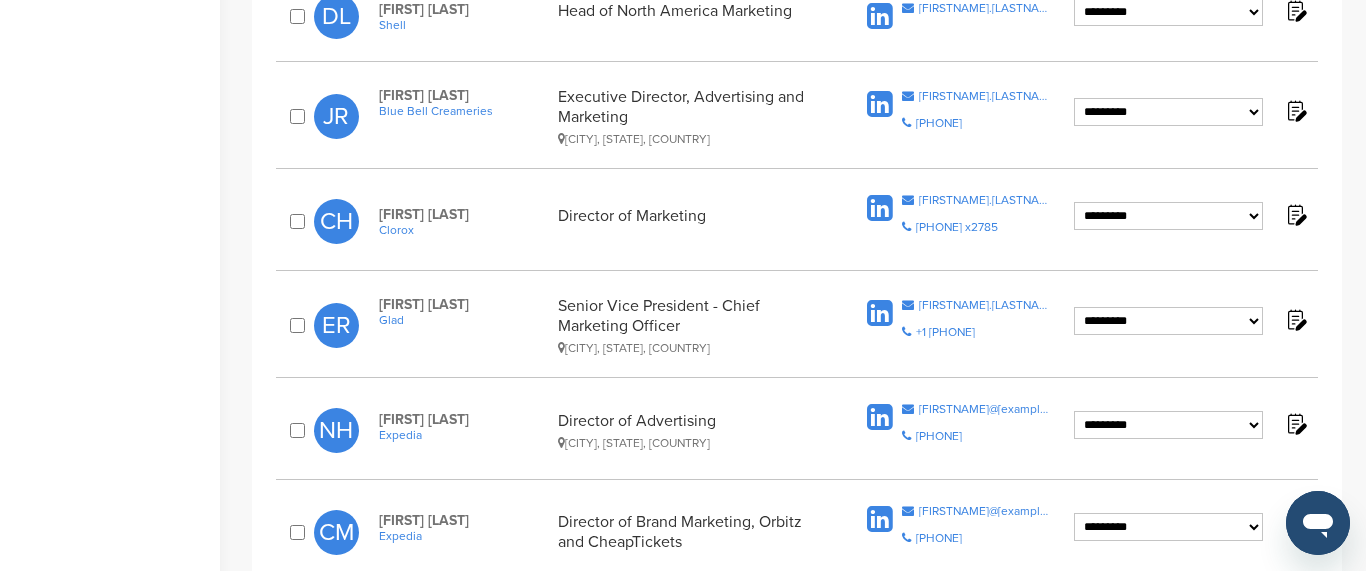 scroll, scrollTop: 1312, scrollLeft: 0, axis: vertical 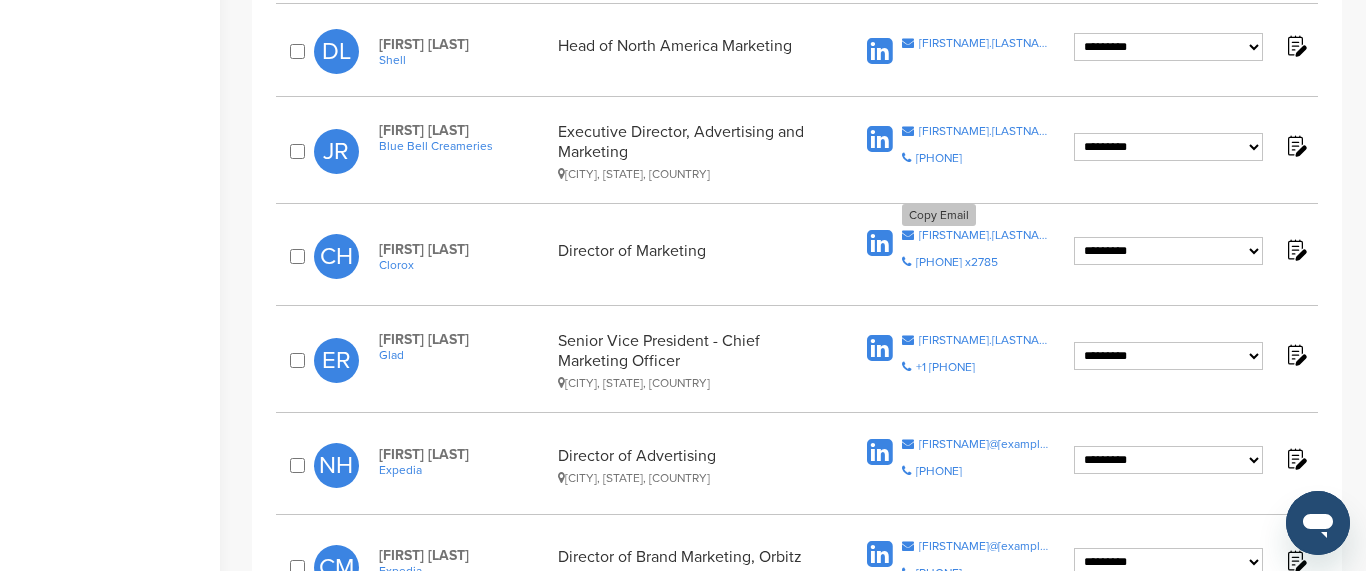 click on "[FIRSTNAME].[LASTNAME]@example.com" at bounding box center (985, 235) 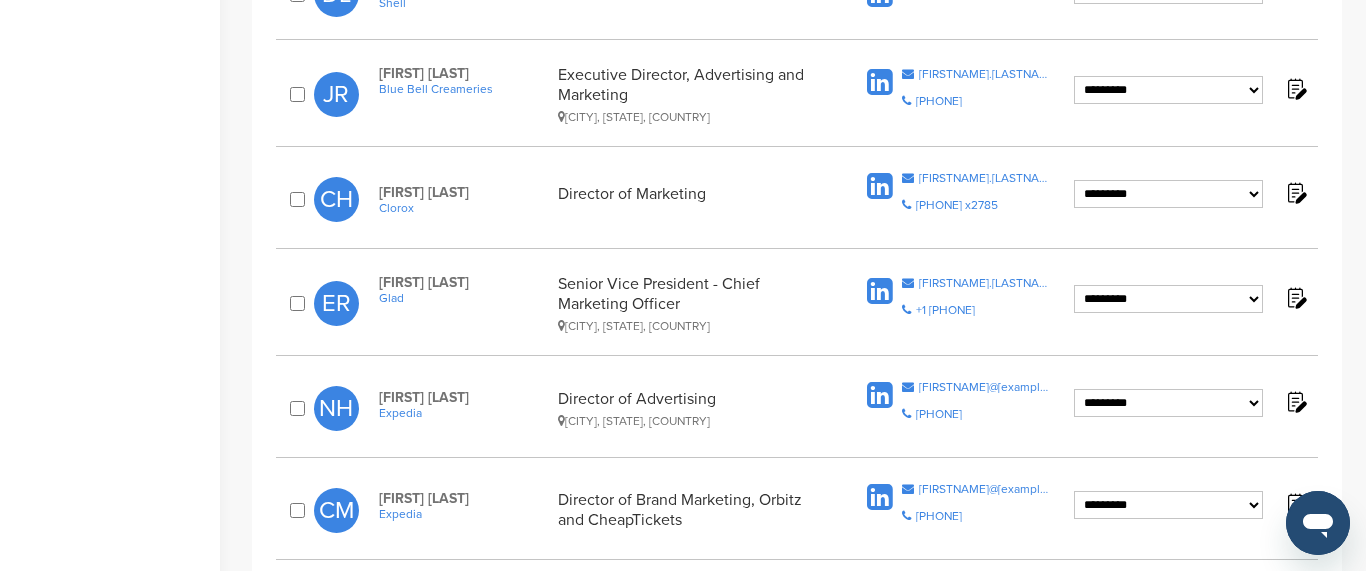scroll, scrollTop: 1384, scrollLeft: 0, axis: vertical 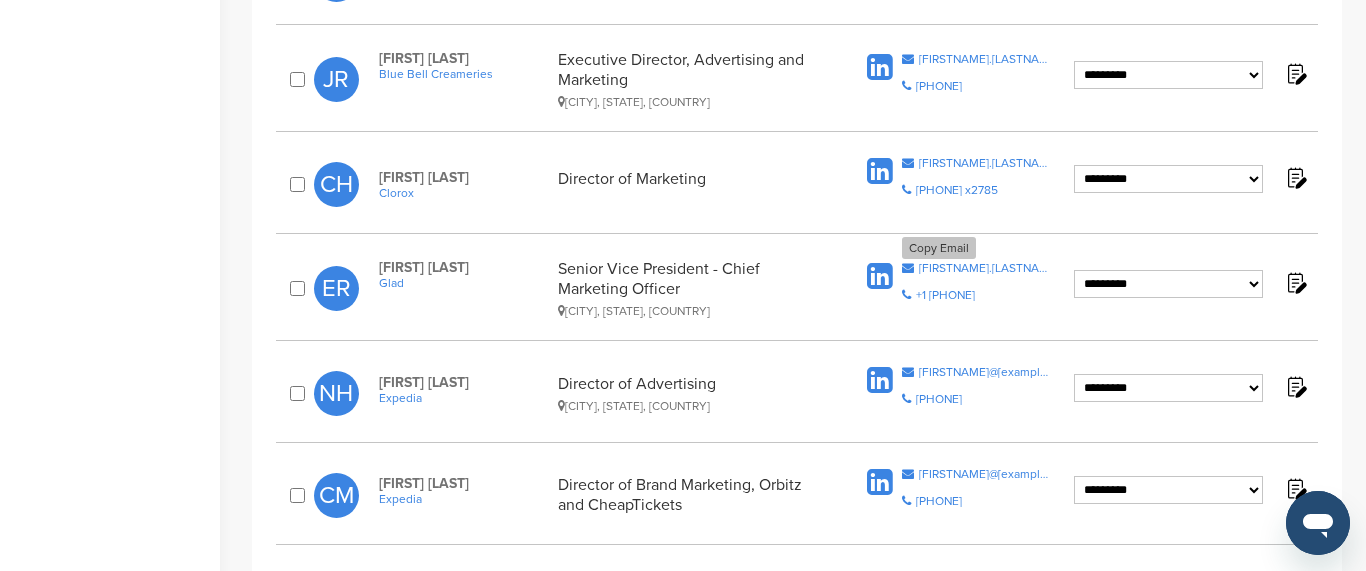 click on "[FIRSTNAME].[LASTNAME]@example.com" at bounding box center [985, 268] 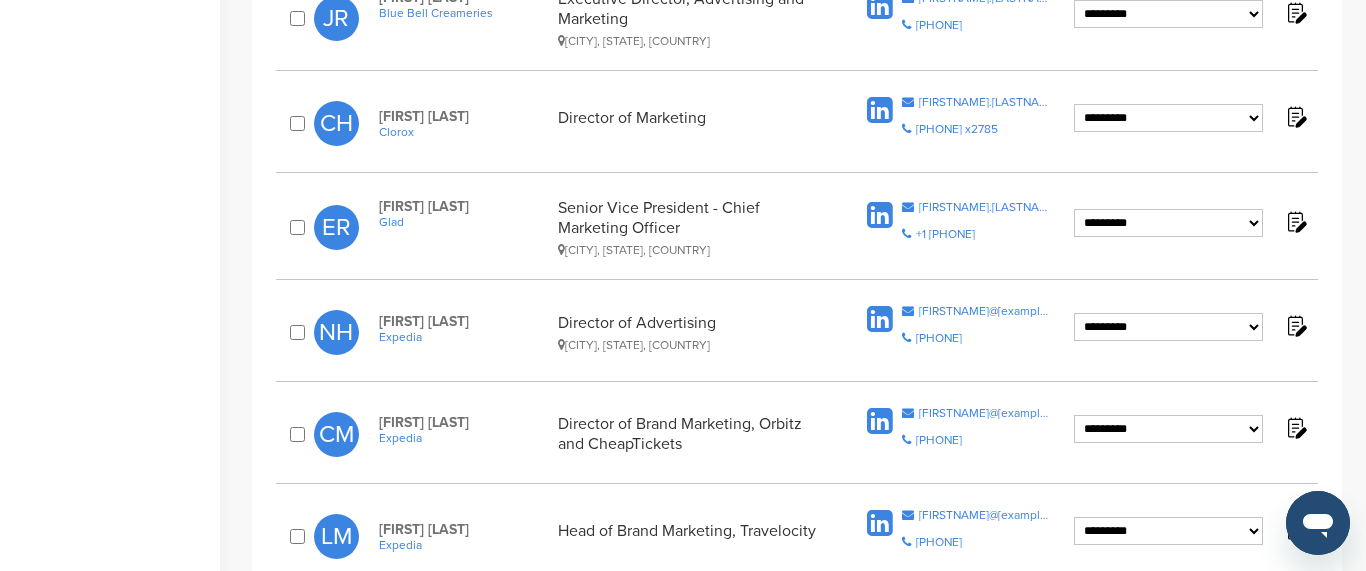 scroll, scrollTop: 1474, scrollLeft: 0, axis: vertical 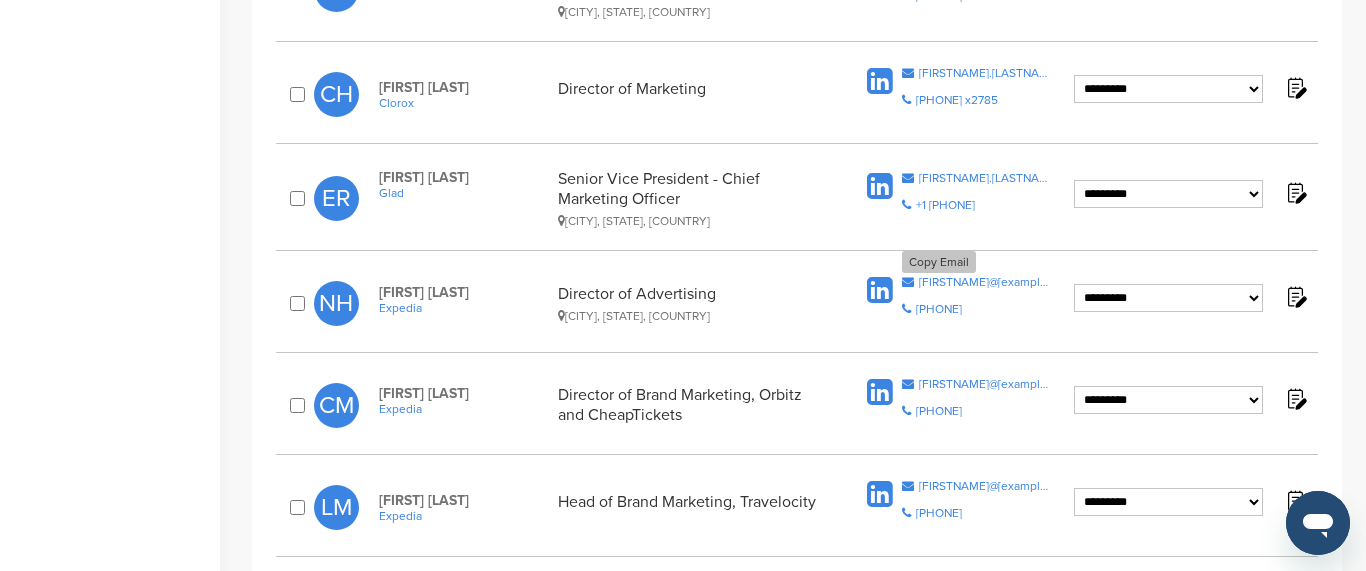 click on "[FIRSTNAME]@[example.com]" at bounding box center (985, 282) 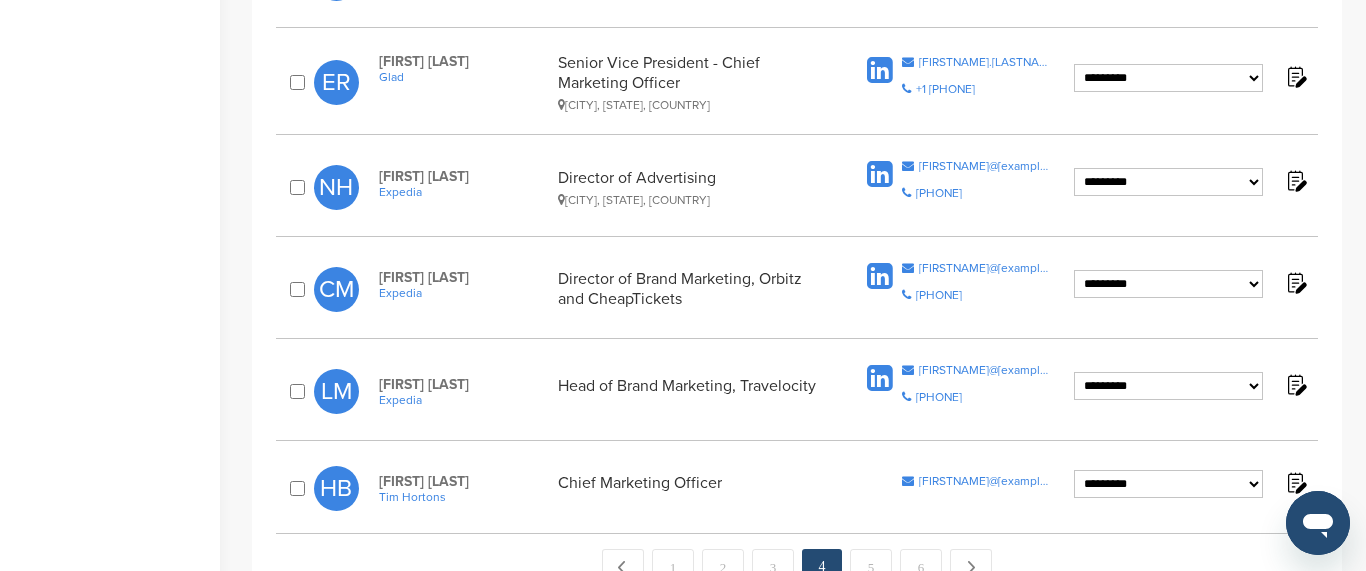 scroll, scrollTop: 1602, scrollLeft: 0, axis: vertical 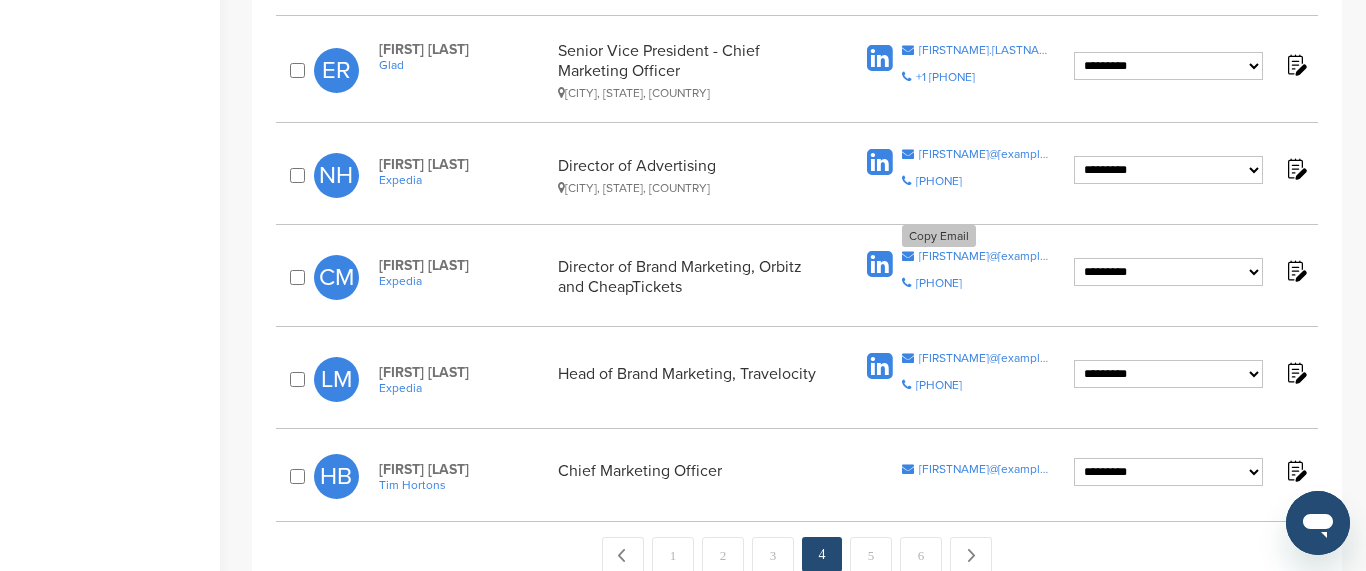 click on "[FIRSTNAME]@[example.com]" at bounding box center [985, 256] 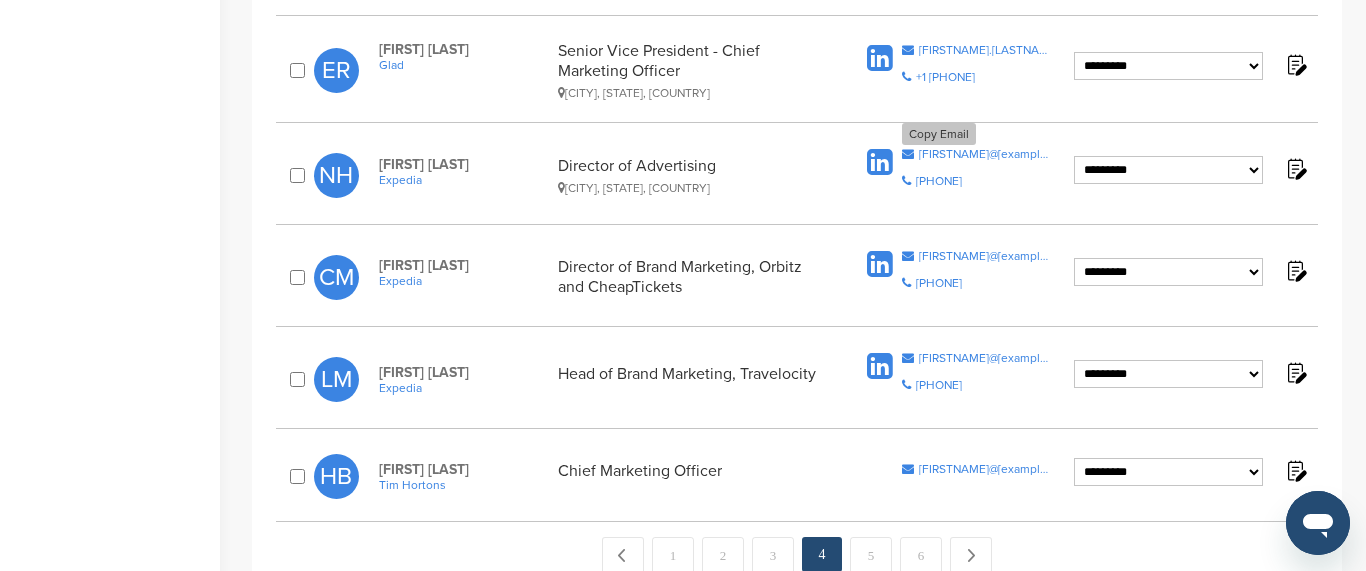 click on "[FIRSTNAME]@[example.com]" at bounding box center [985, 154] 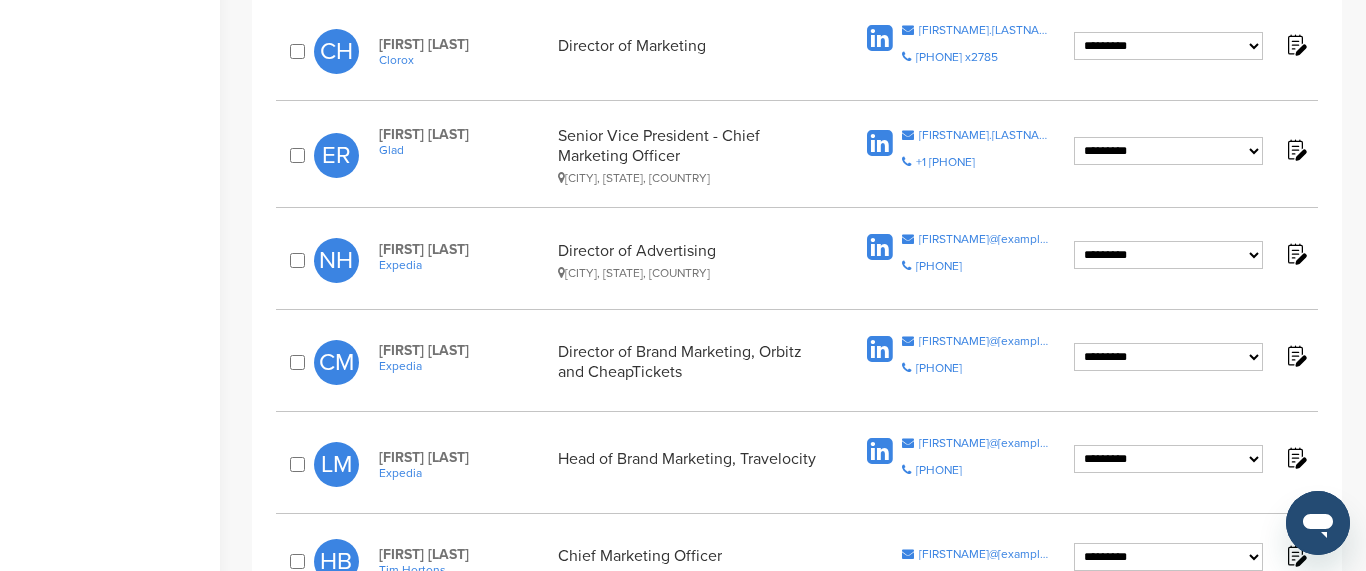 scroll, scrollTop: 1478, scrollLeft: 0, axis: vertical 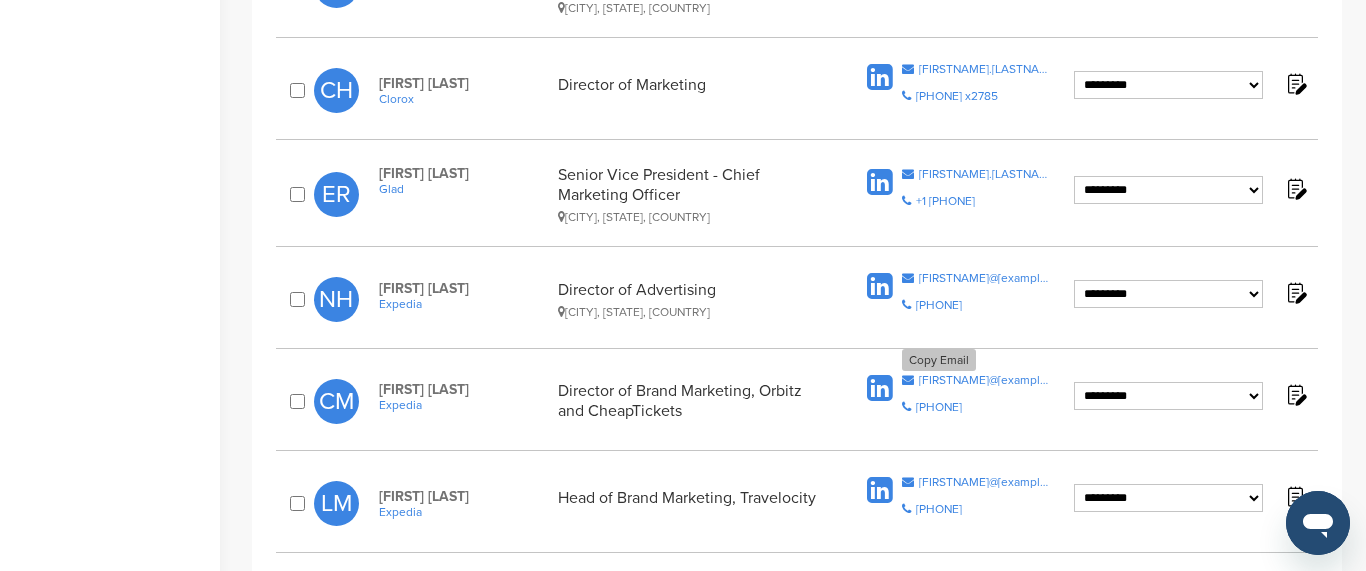 click on "[FIRSTNAME]@[example.com]" at bounding box center (985, 380) 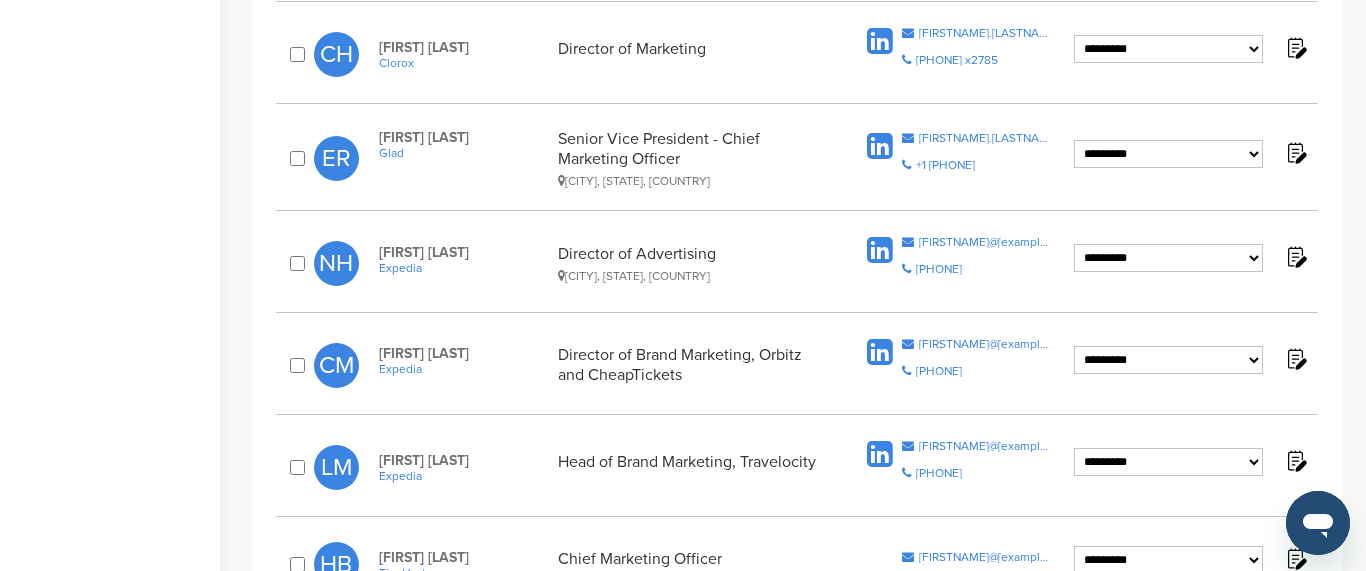 scroll, scrollTop: 1510, scrollLeft: 0, axis: vertical 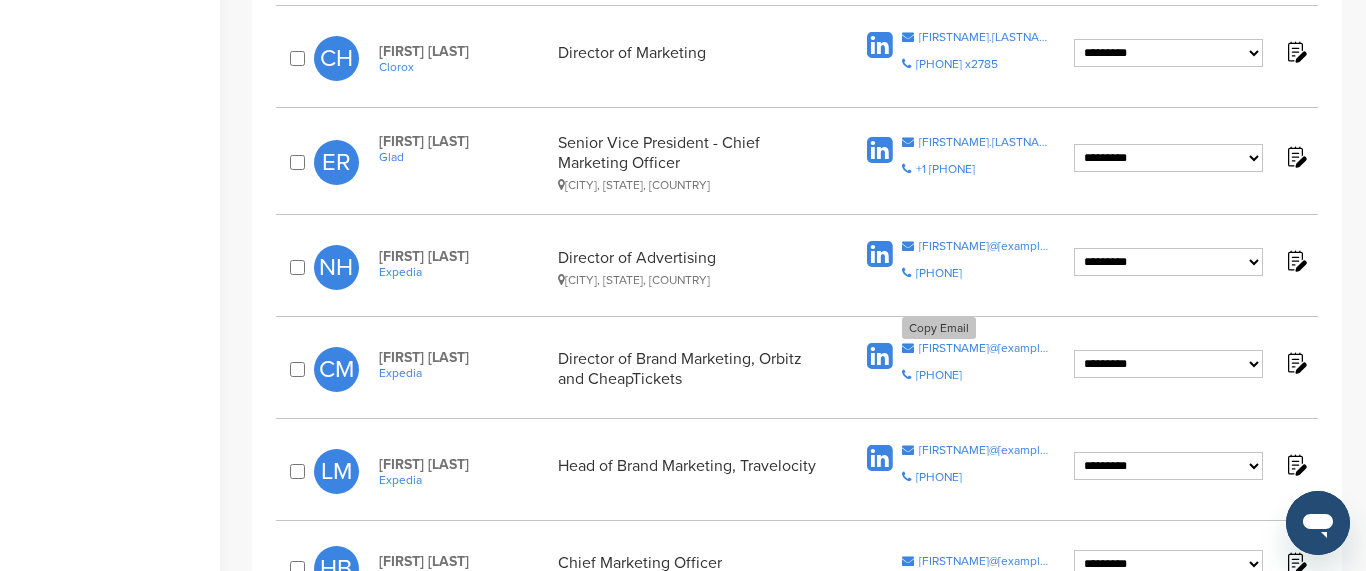 click on "[FIRSTNAME]@[example.com]" at bounding box center [985, 348] 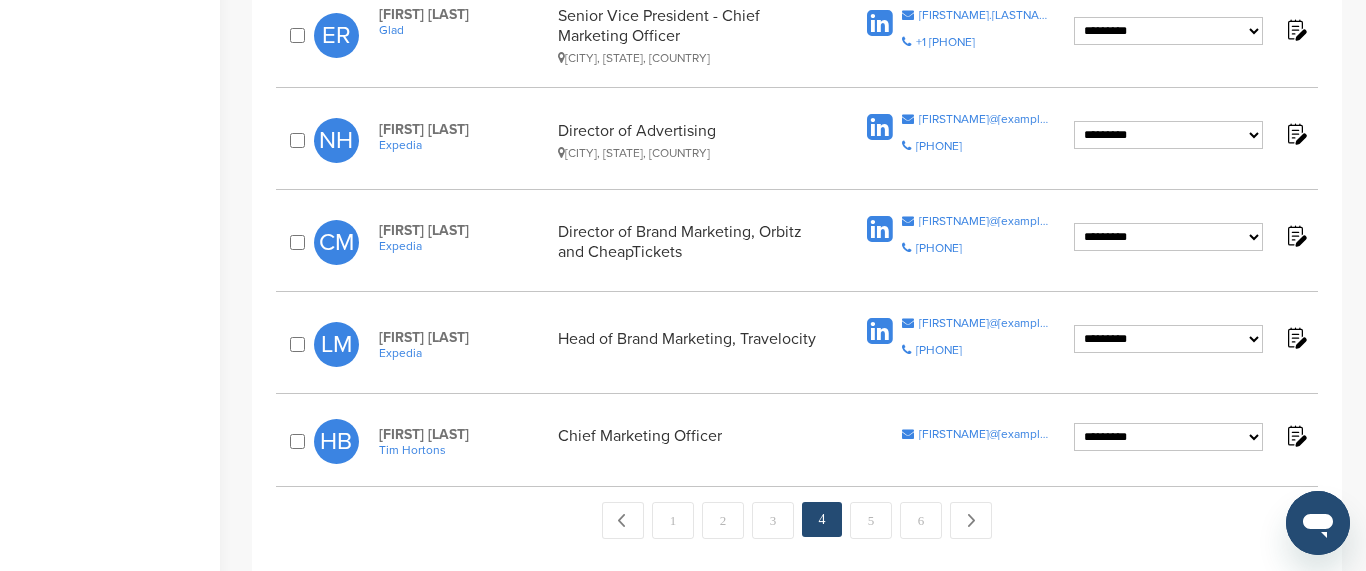 scroll, scrollTop: 1646, scrollLeft: 0, axis: vertical 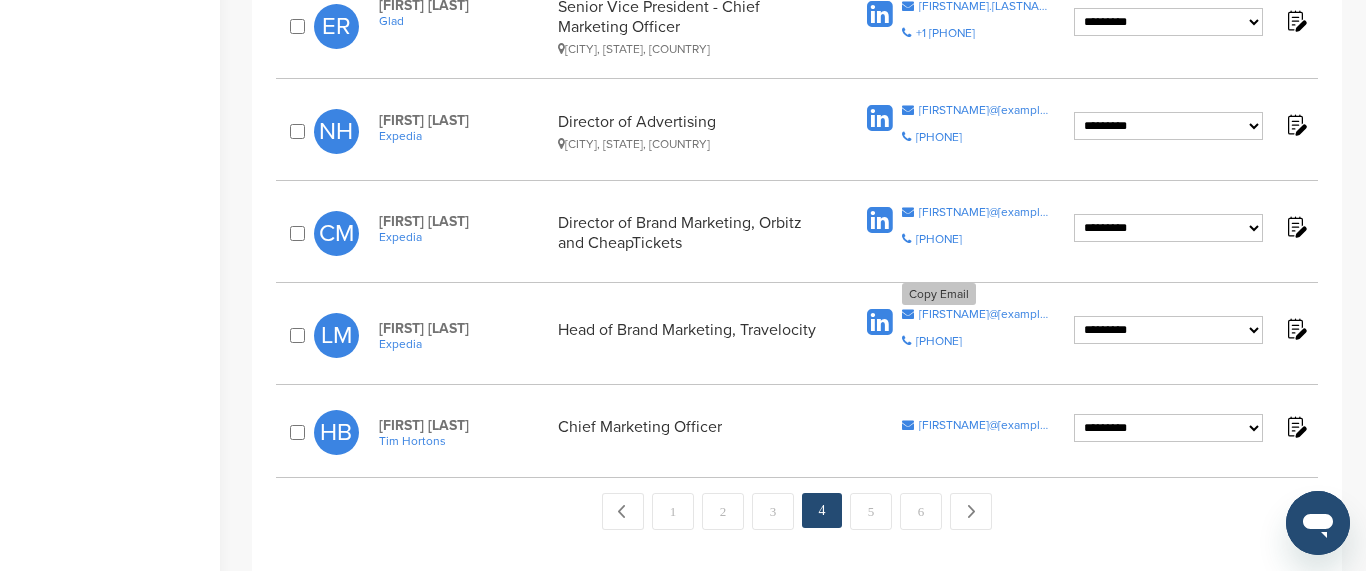click on "[FIRSTNAME]@[example.com]" at bounding box center [985, 314] 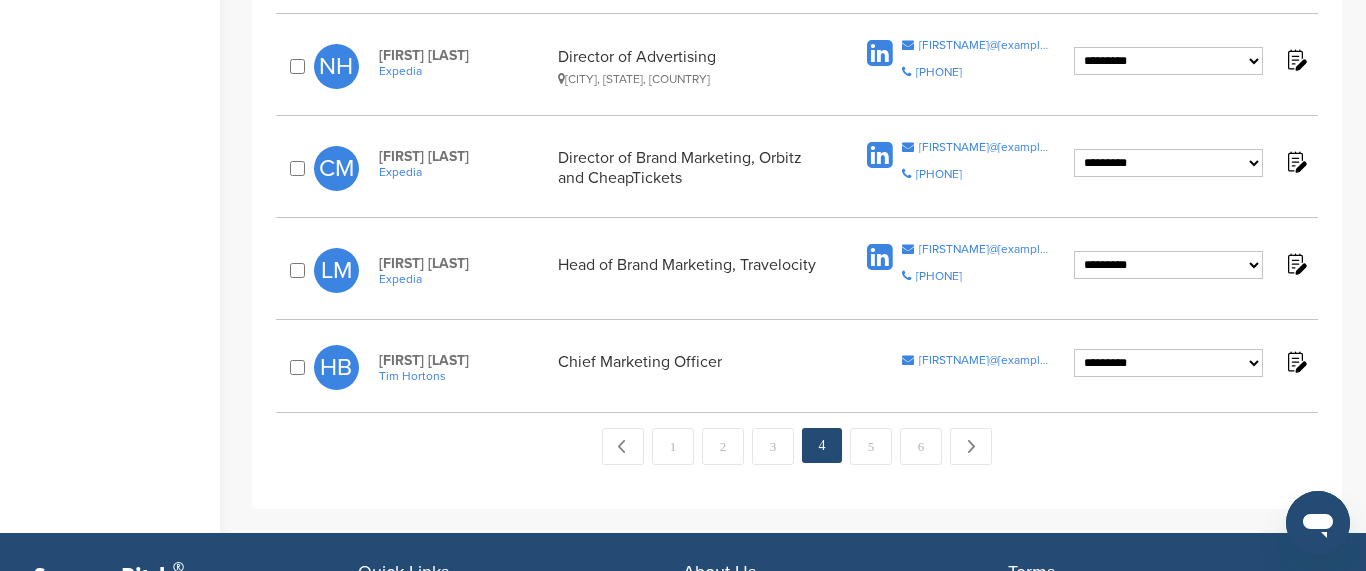 scroll, scrollTop: 1734, scrollLeft: 0, axis: vertical 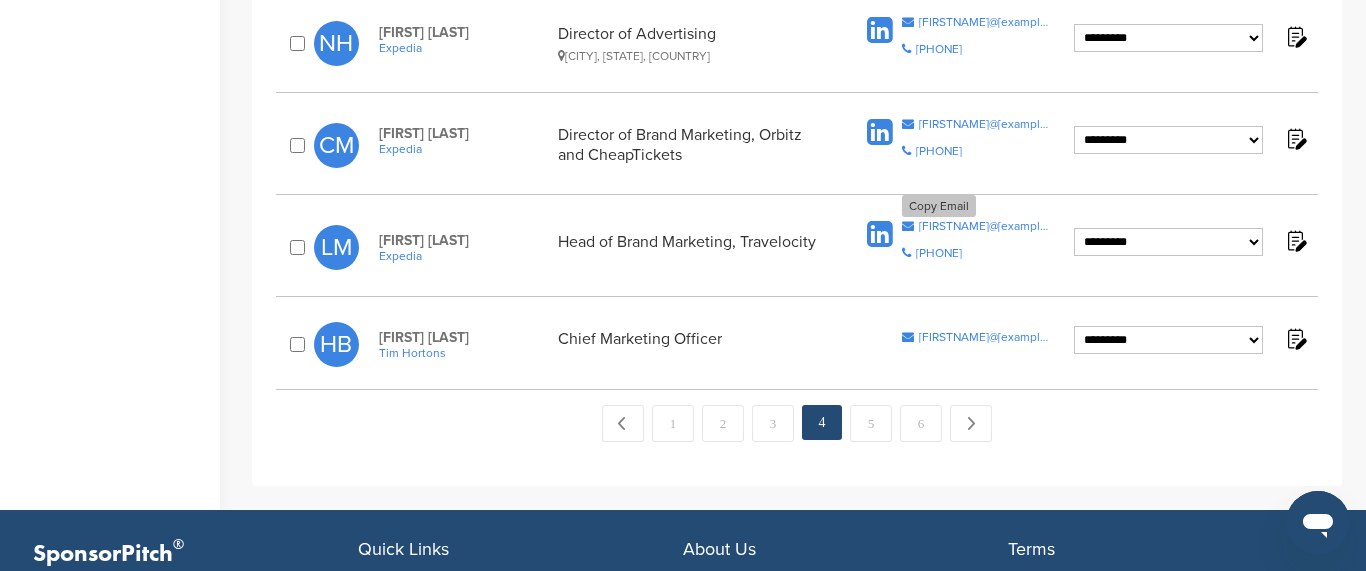 click on "[FIRSTNAME]@[example.com]" at bounding box center (985, 226) 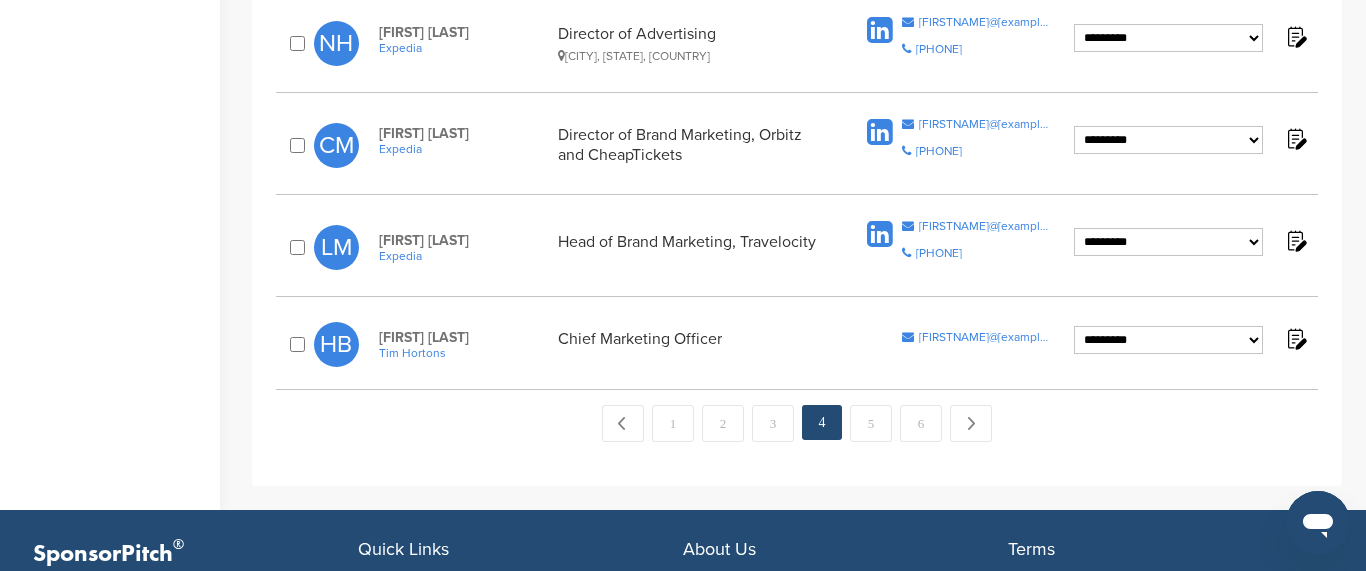 scroll, scrollTop: 1799, scrollLeft: 0, axis: vertical 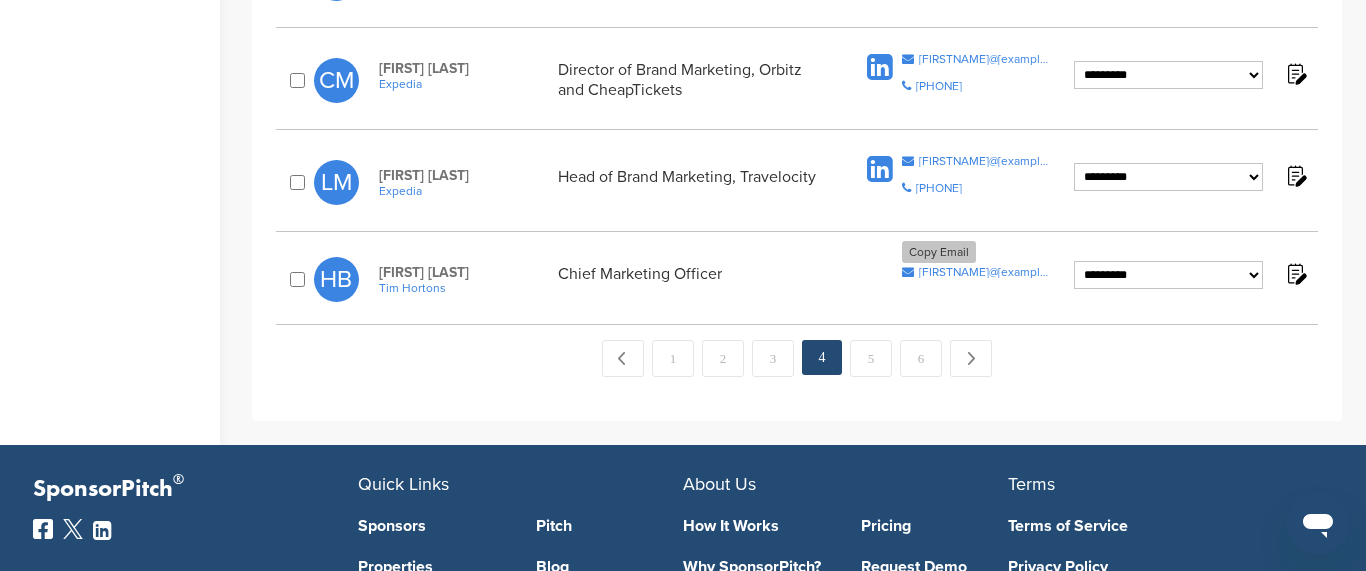 click on "[FIRSTNAME]@[example.com]" at bounding box center [985, 272] 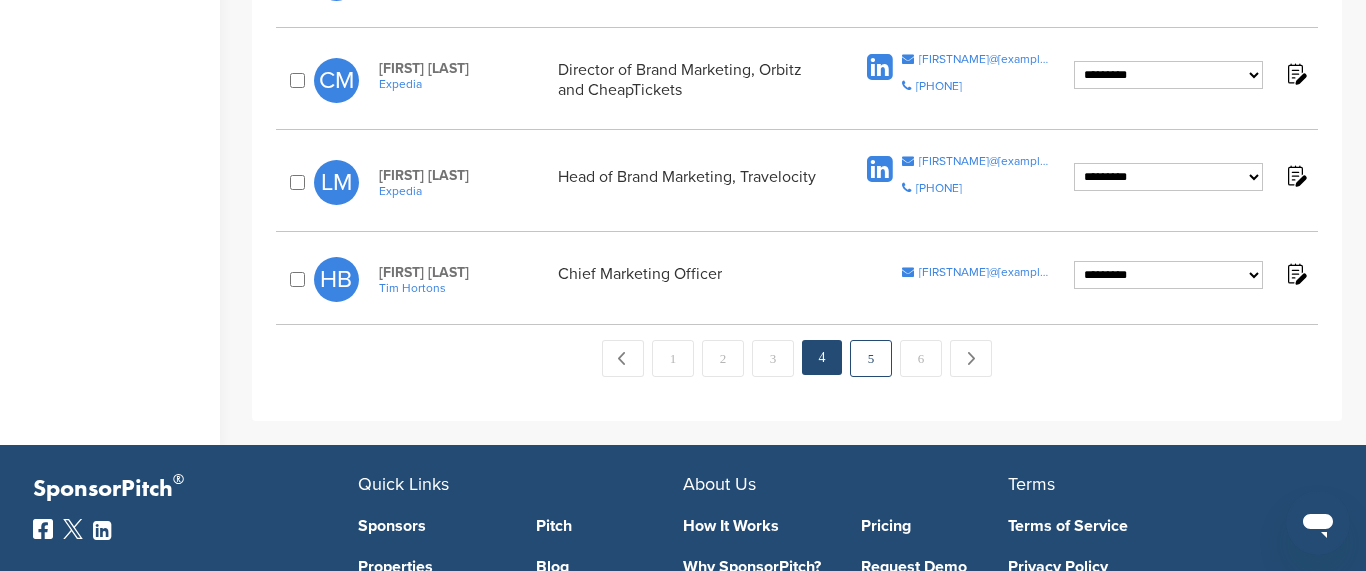 click on "5" at bounding box center [871, 358] 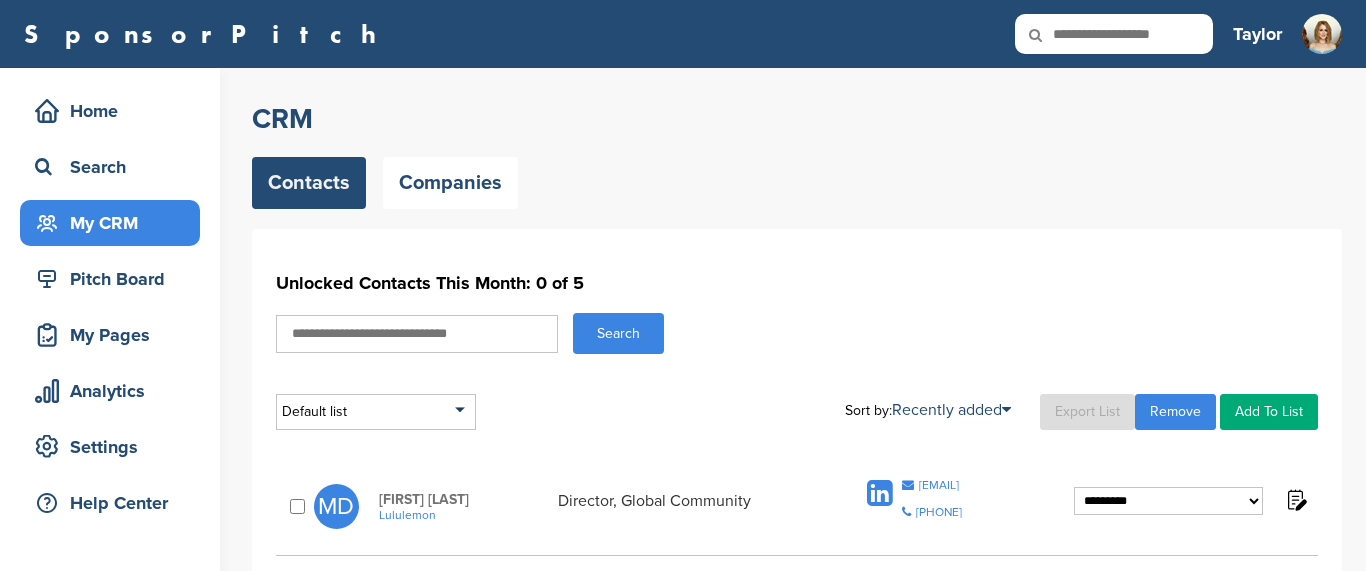 scroll, scrollTop: 303, scrollLeft: 0, axis: vertical 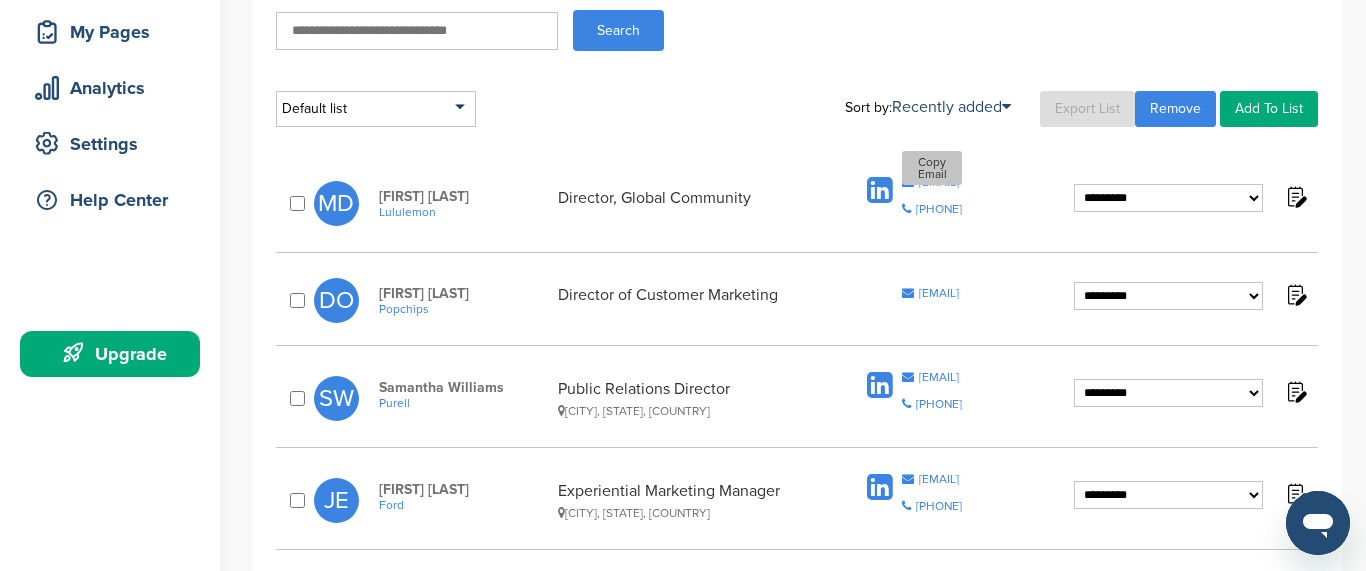 click on "[EMAIL]" at bounding box center [939, 182] 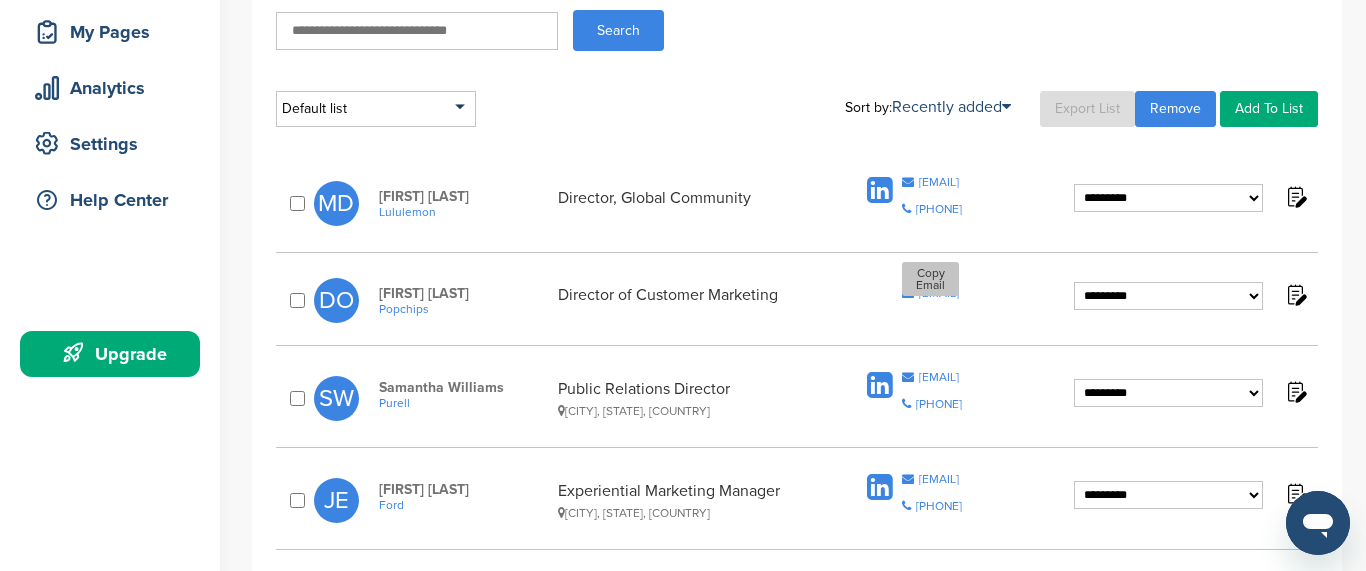 scroll, scrollTop: 315, scrollLeft: 0, axis: vertical 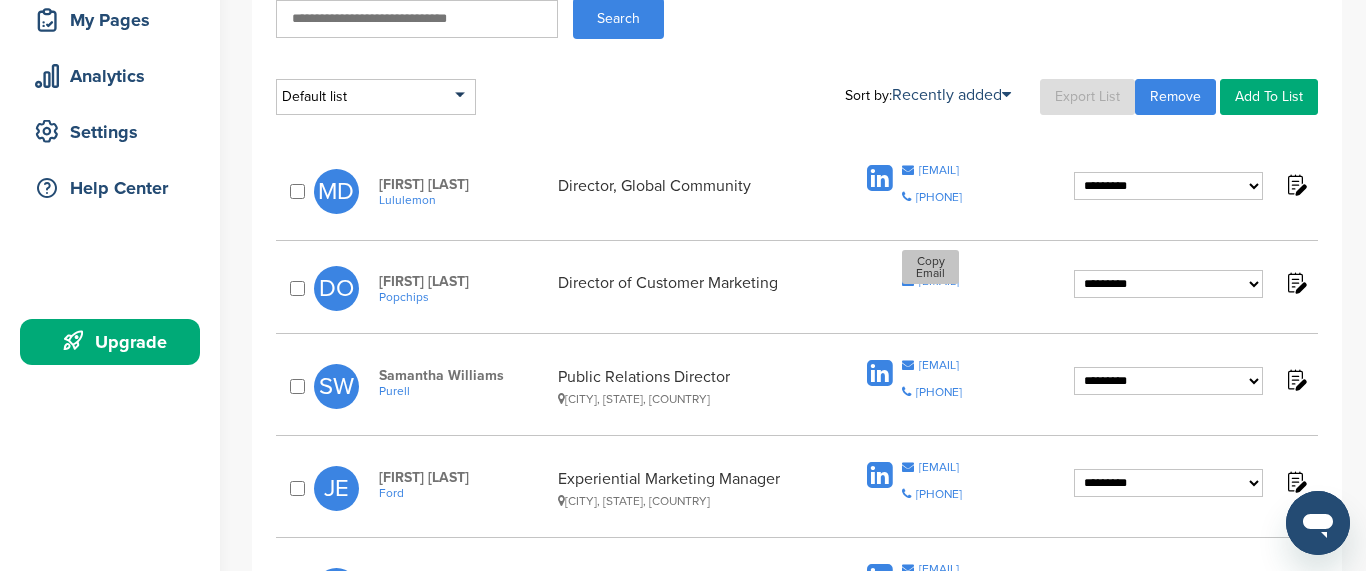 click on "[EMAIL]" at bounding box center [939, 281] 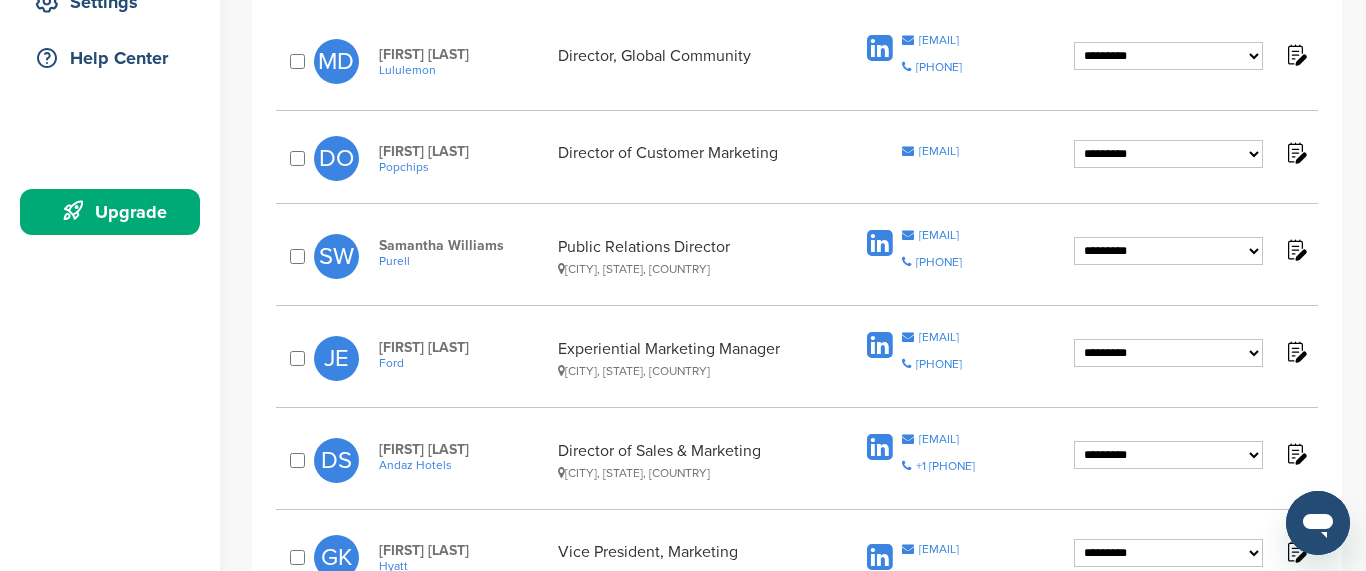 scroll, scrollTop: 455, scrollLeft: 0, axis: vertical 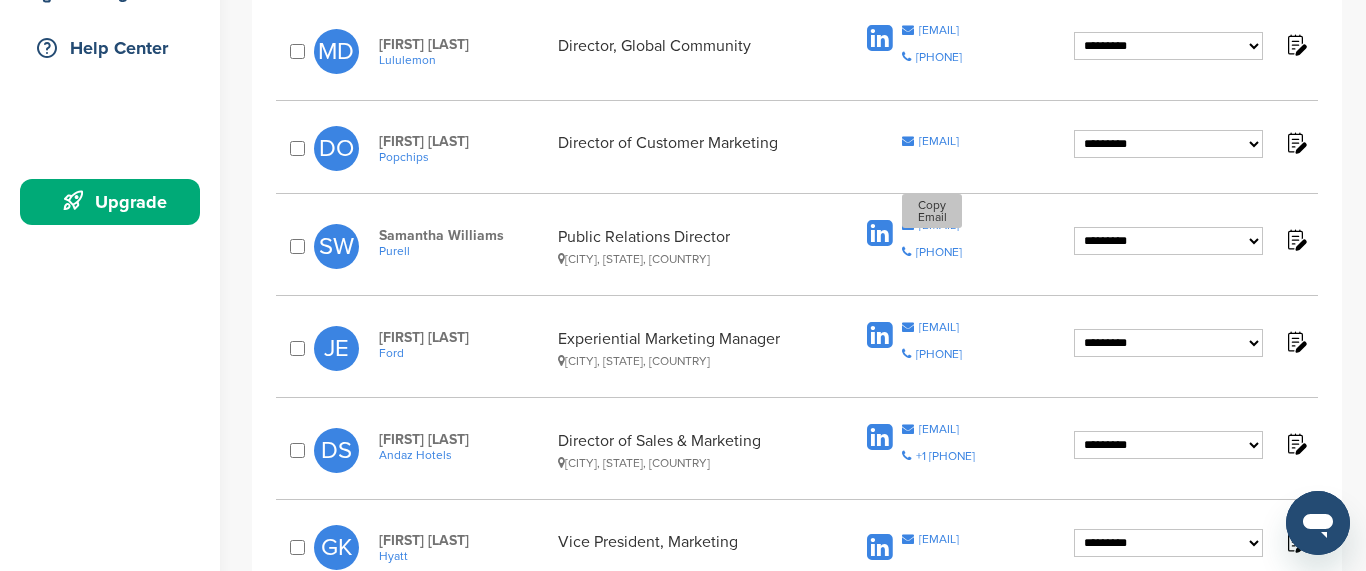 click on "willisam@gojo.com" at bounding box center [939, 225] 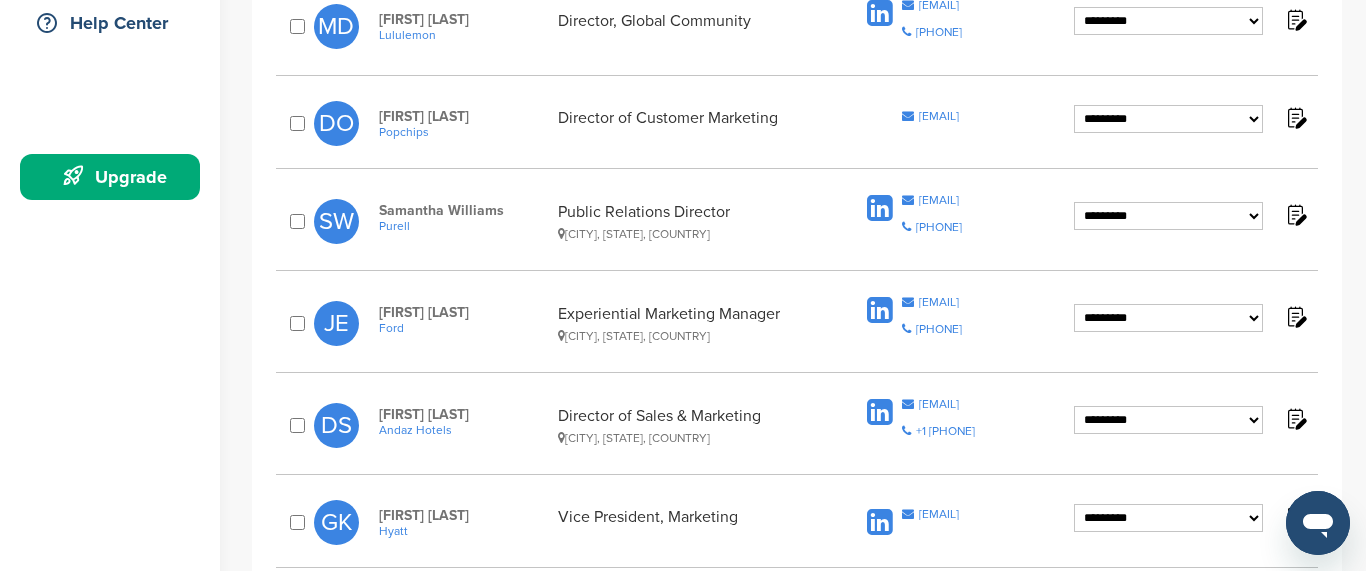 scroll, scrollTop: 481, scrollLeft: 0, axis: vertical 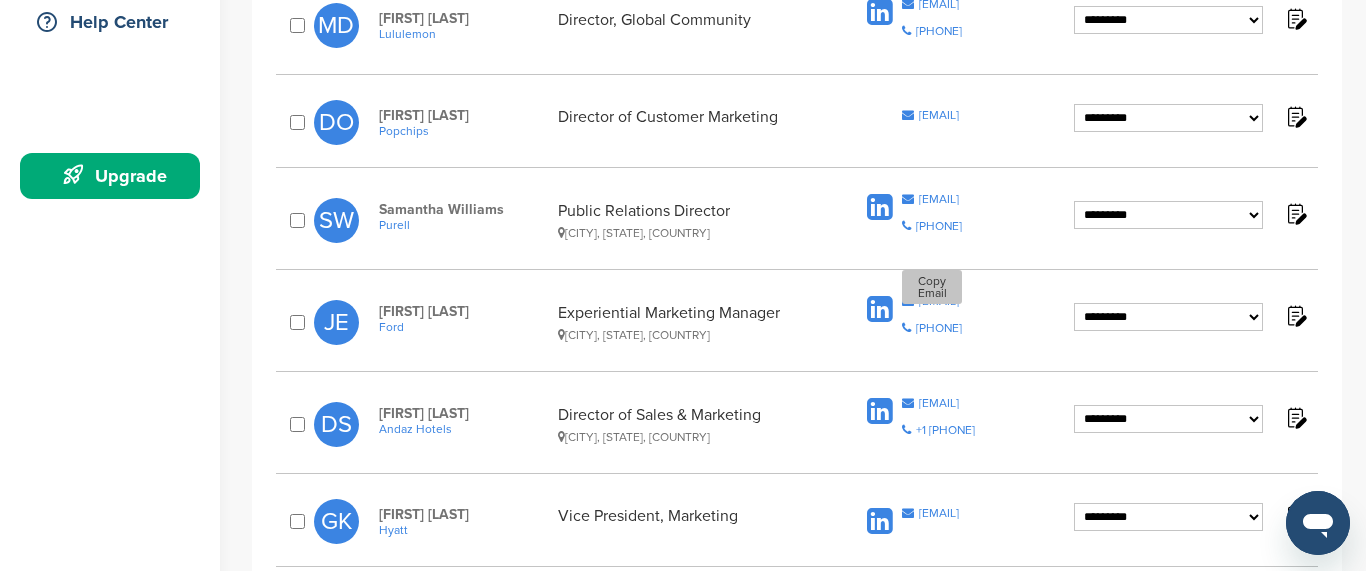 click on "jeggen@ford.com" at bounding box center (939, 301) 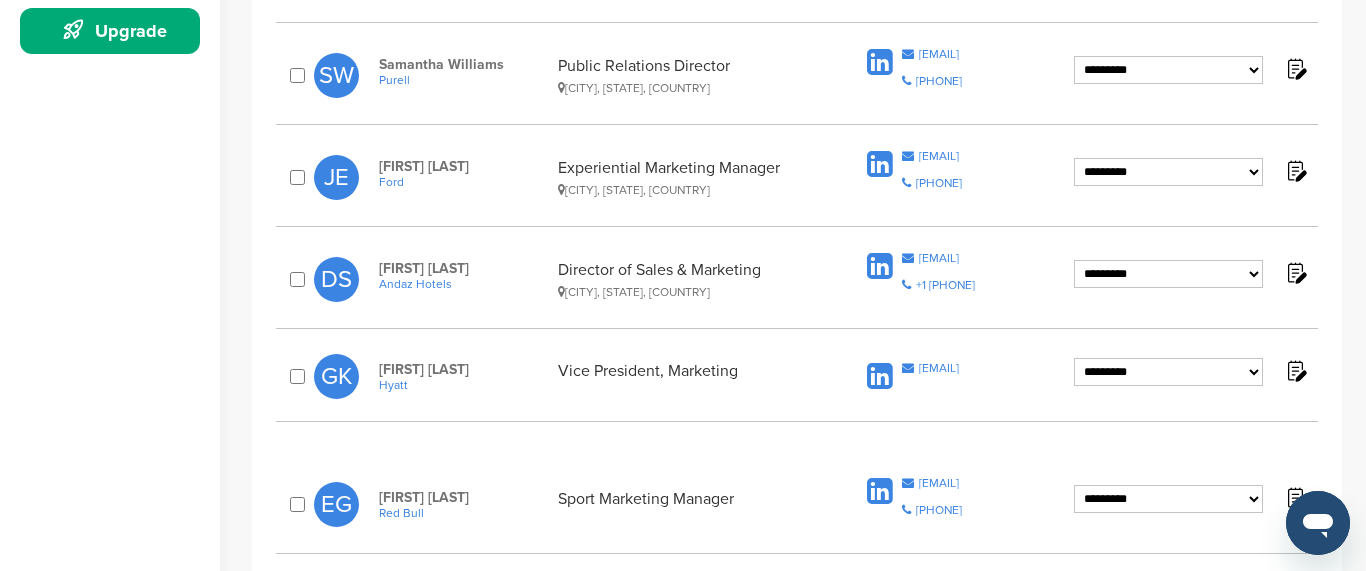 scroll, scrollTop: 651, scrollLeft: 0, axis: vertical 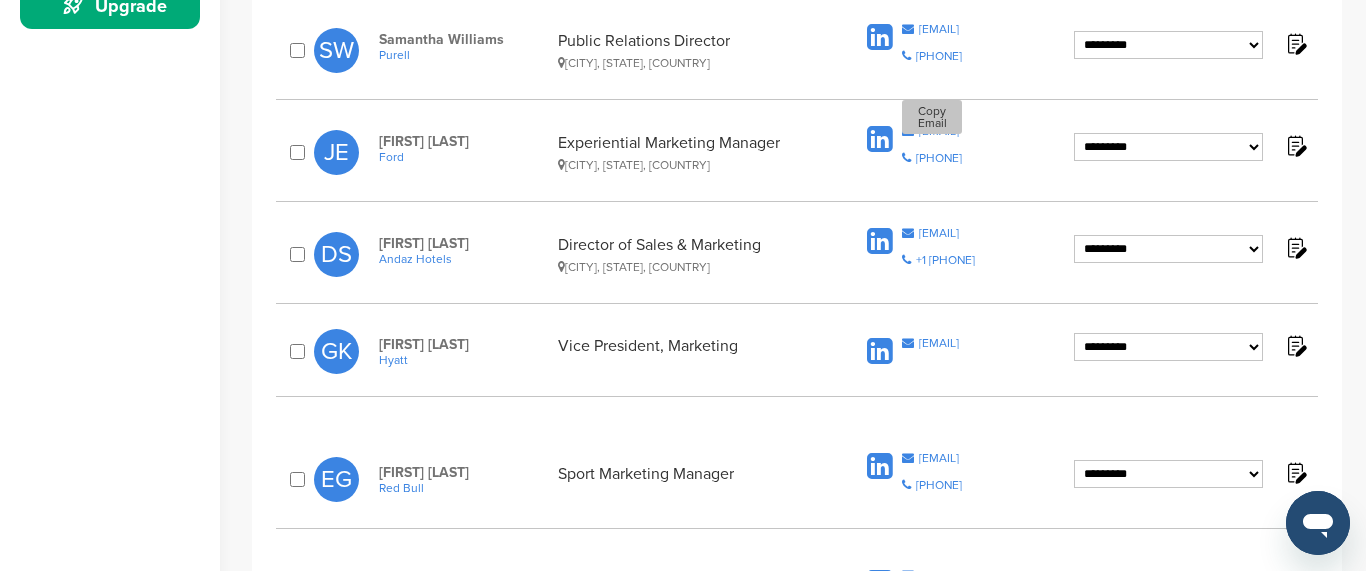 click on "jeggen@ford.com" at bounding box center [939, 131] 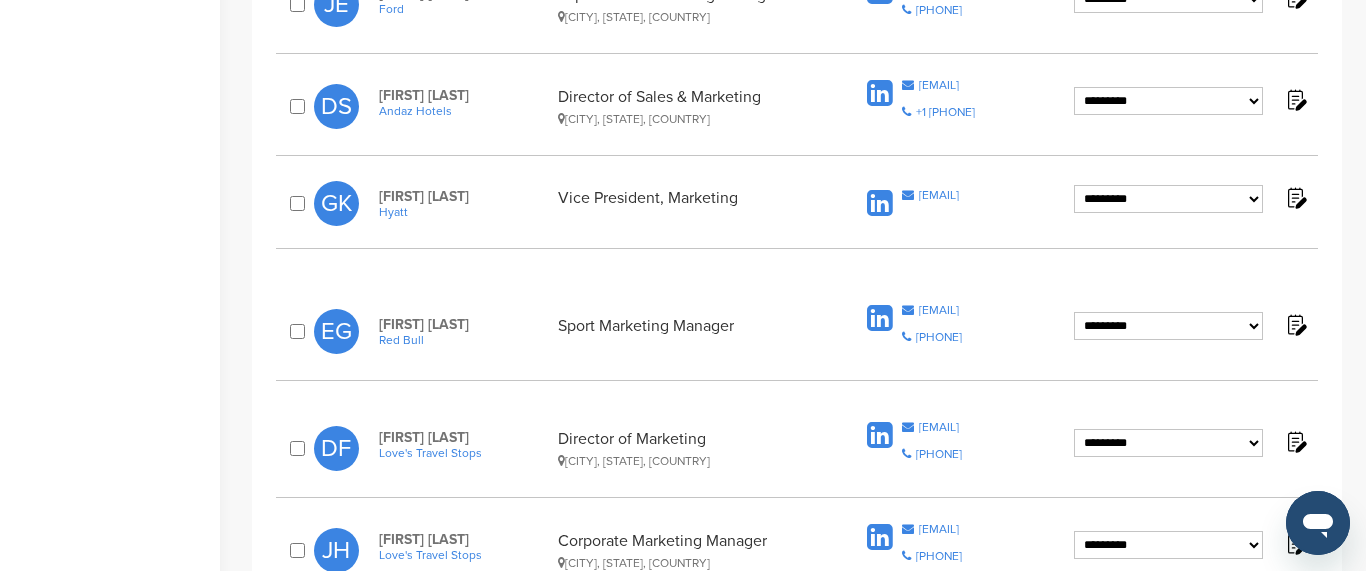 scroll, scrollTop: 800, scrollLeft: 0, axis: vertical 